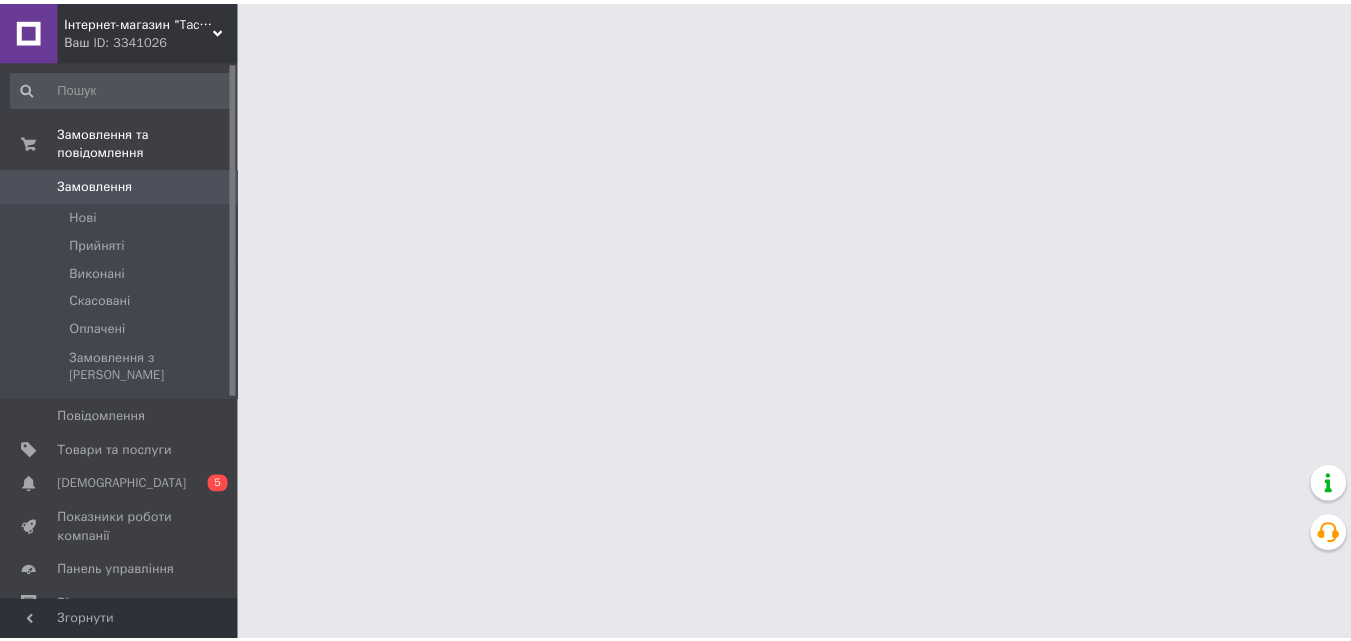 scroll, scrollTop: 0, scrollLeft: 0, axis: both 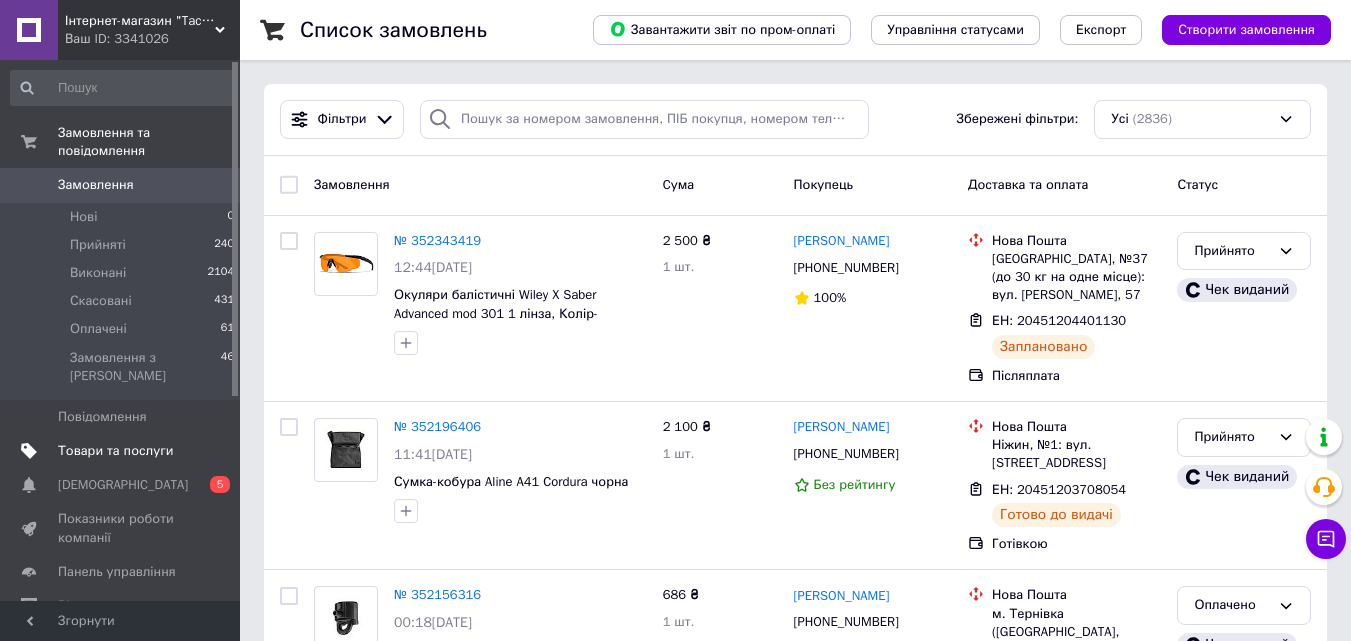 click on "Товари та послуги" at bounding box center (115, 451) 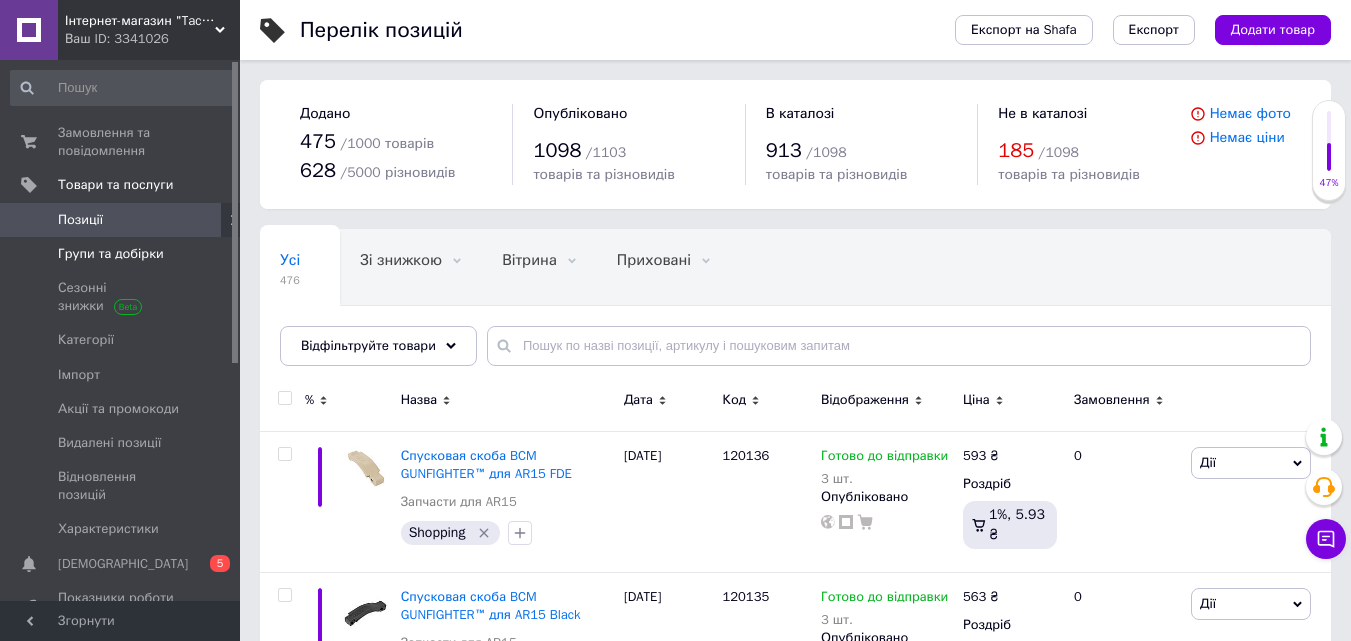 click on "Групи та добірки" at bounding box center [111, 254] 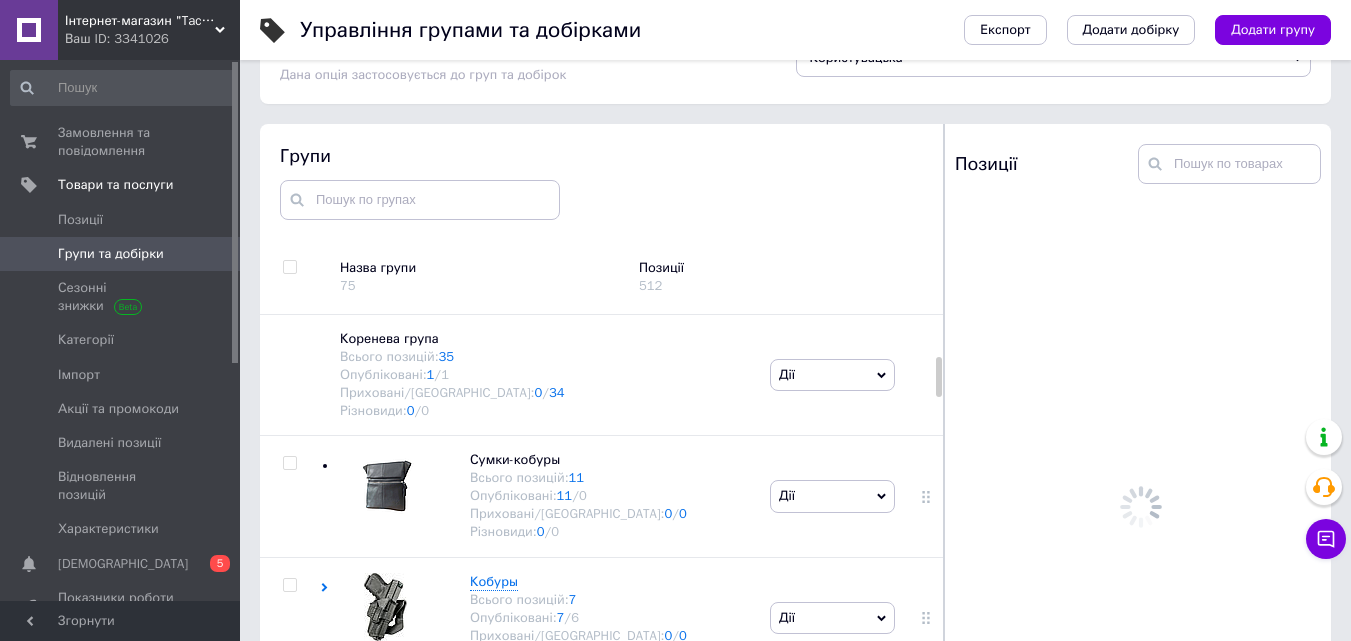 scroll, scrollTop: 113, scrollLeft: 0, axis: vertical 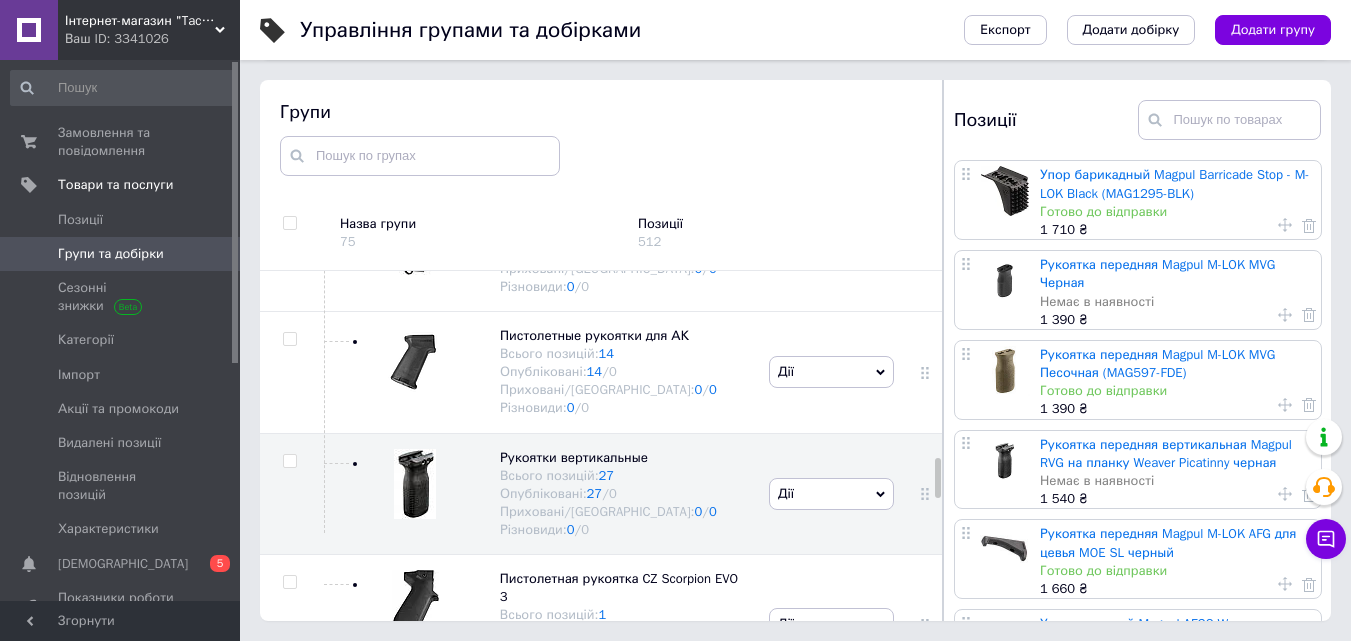 click at bounding box center (942, 350) 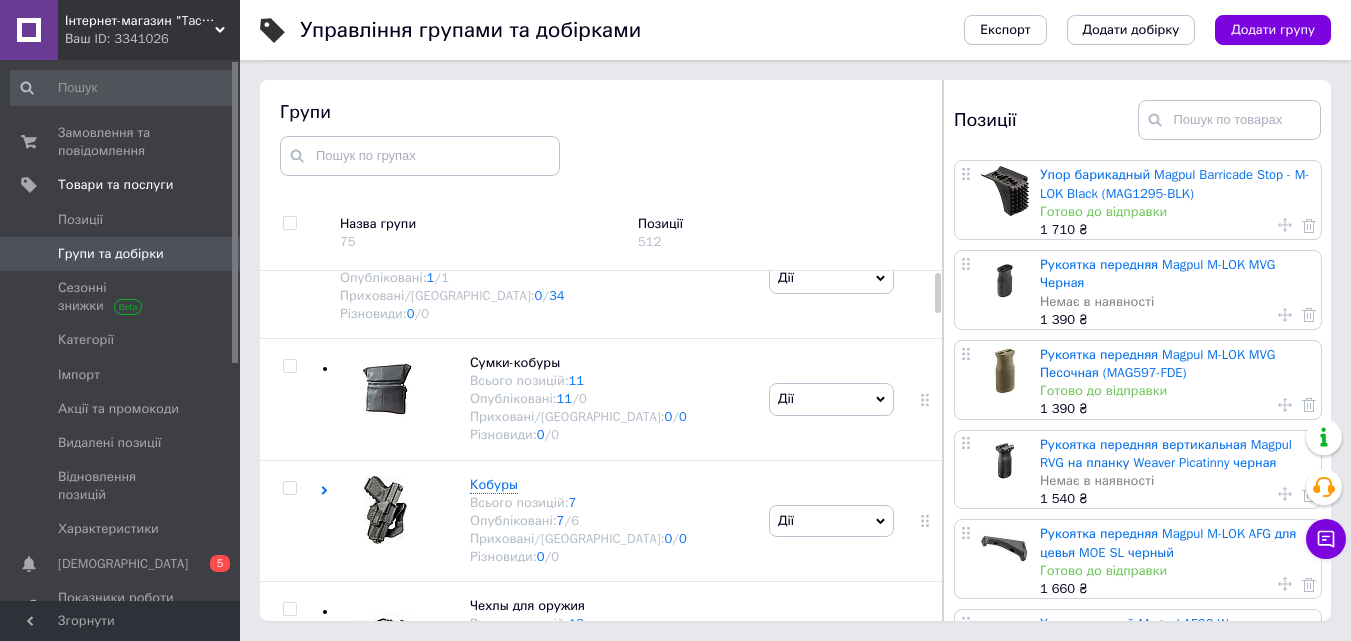scroll, scrollTop: 0, scrollLeft: 0, axis: both 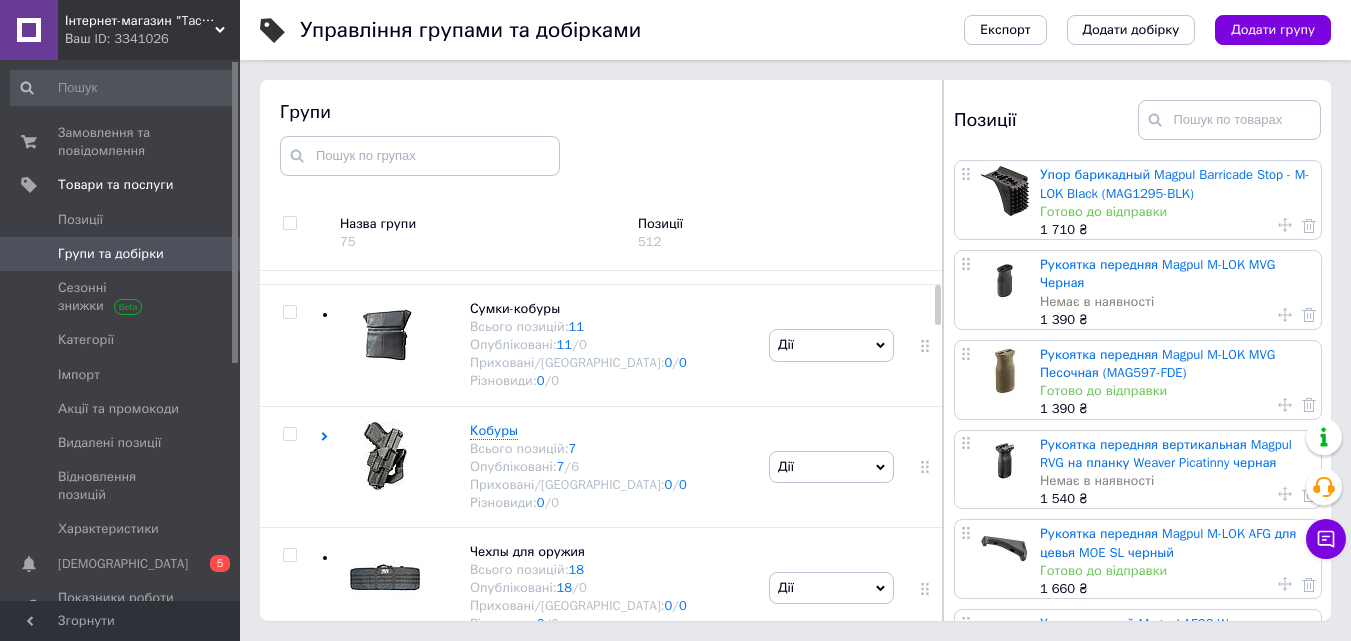 drag, startPoint x: 936, startPoint y: 474, endPoint x: 943, endPoint y: 302, distance: 172.14238 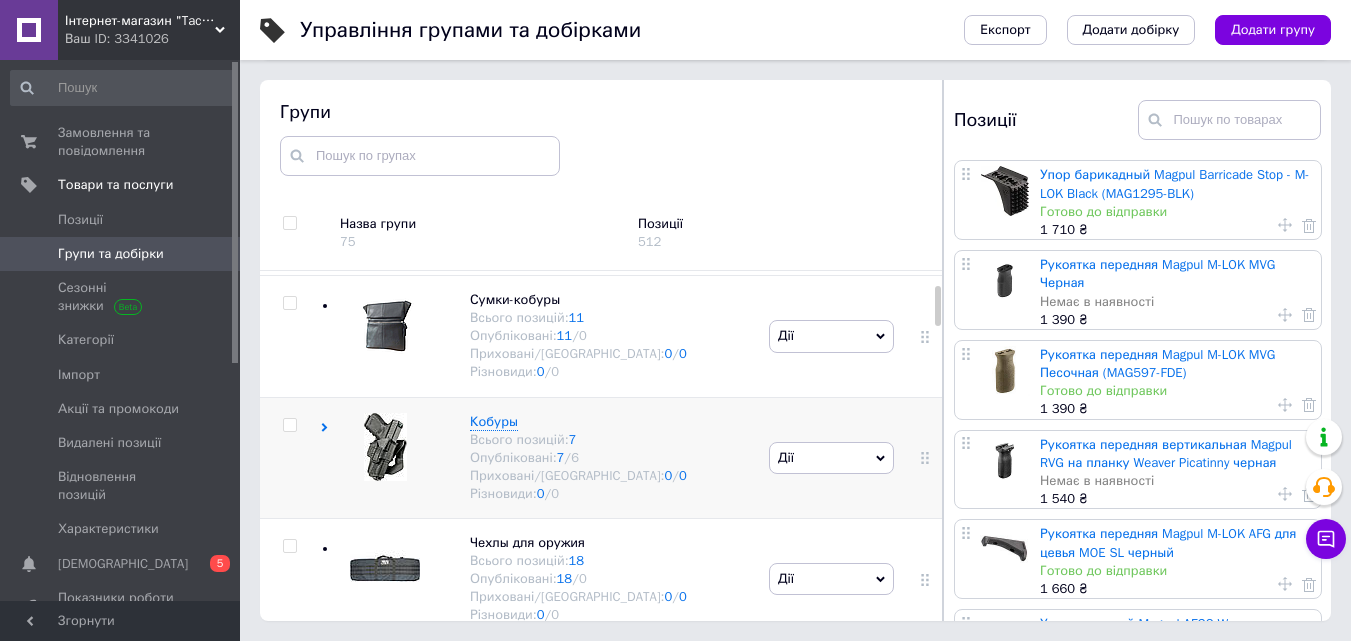 click on "Кобуры Всього позицій:  7 Опубліковані:  7  /  6 Приховані/Видалені:  0  /  0 Різновиди:  0  /  0" at bounding box center [542, 457] 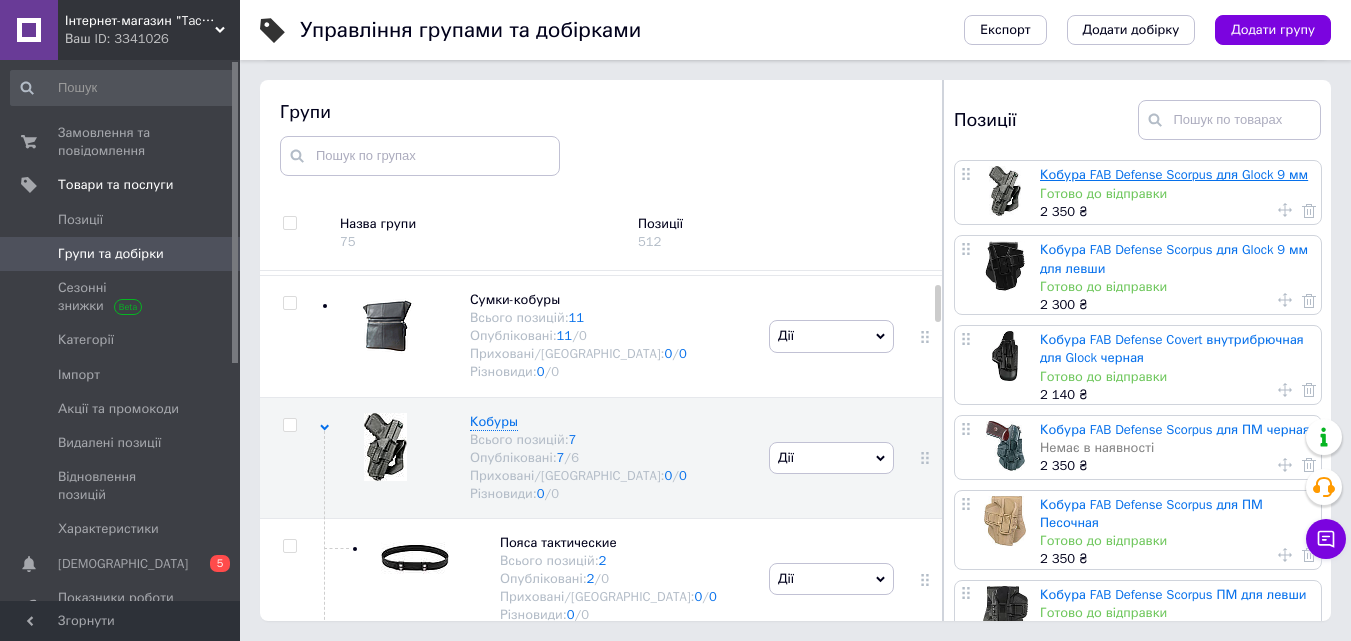 click on "Кобура FAB Defense Scorpus для Glock 9 мм" at bounding box center [1174, 174] 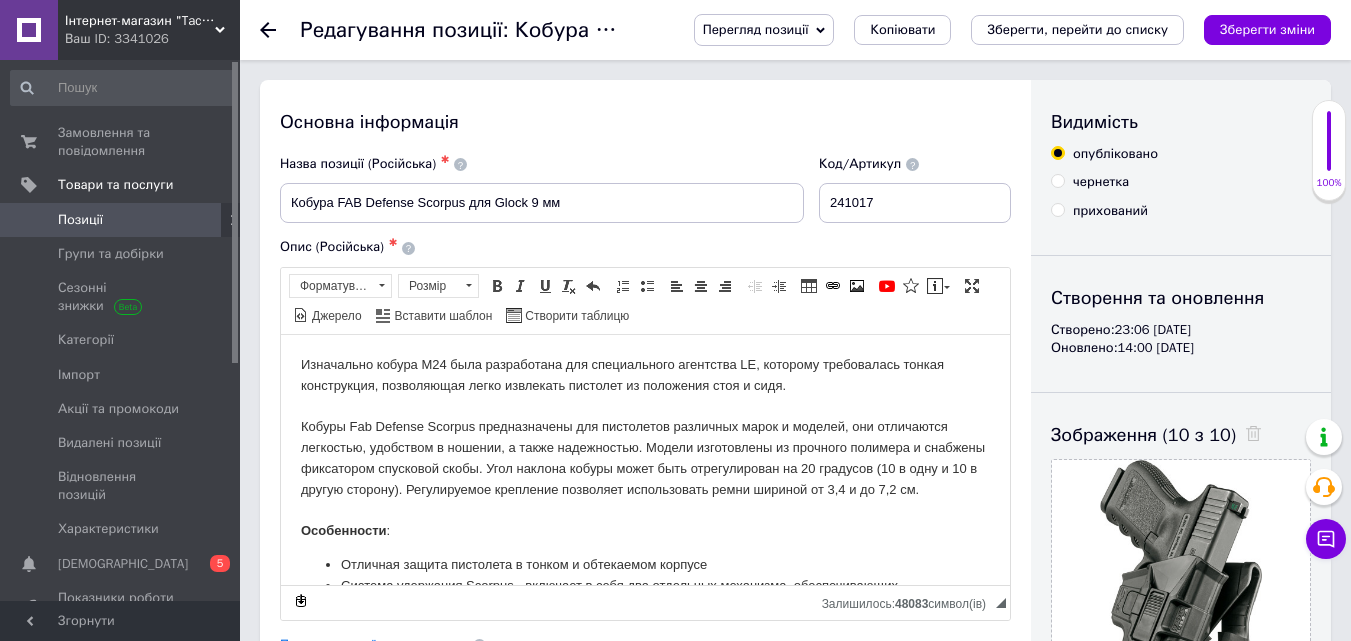 scroll, scrollTop: 0, scrollLeft: 0, axis: both 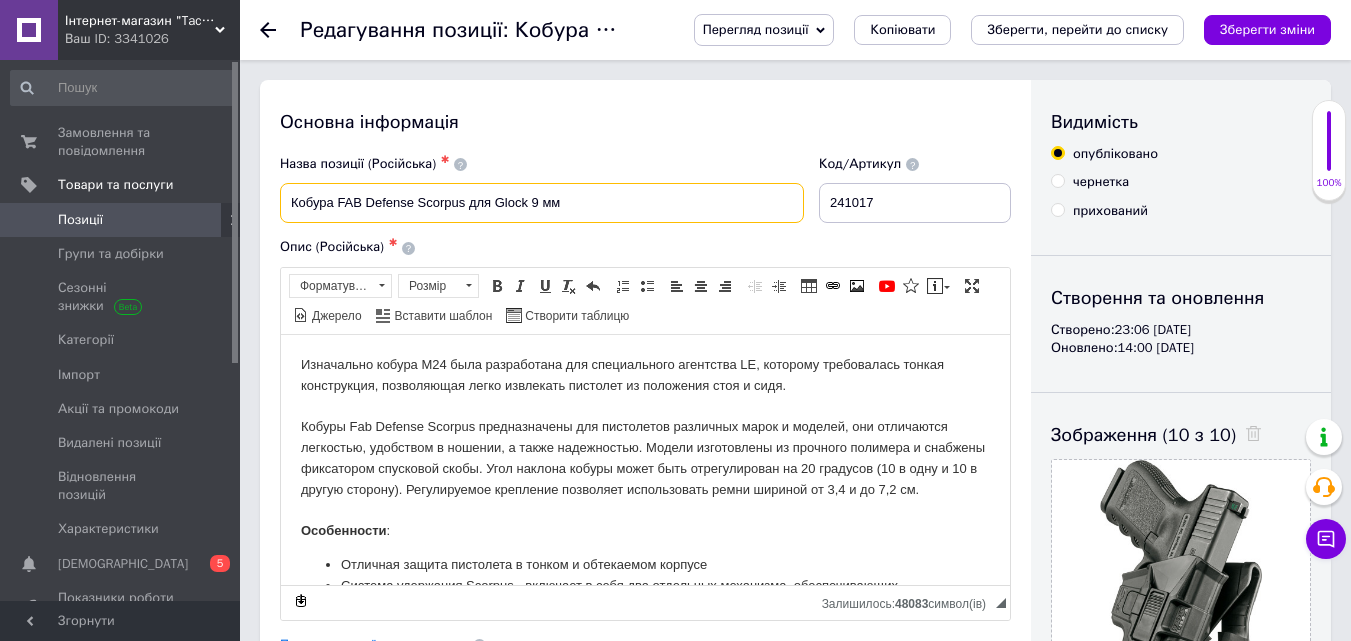 click on "Кобура FAB Defense Scorpus для Glock 9 мм" at bounding box center [542, 203] 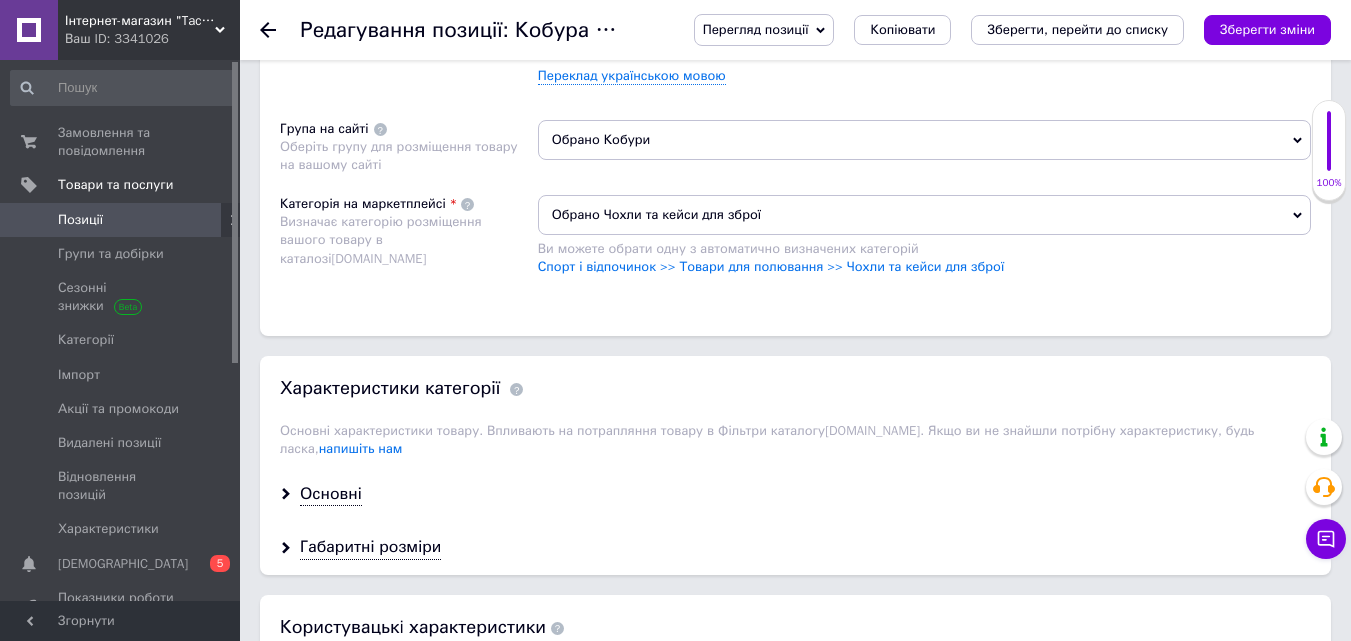 scroll, scrollTop: 1505, scrollLeft: 0, axis: vertical 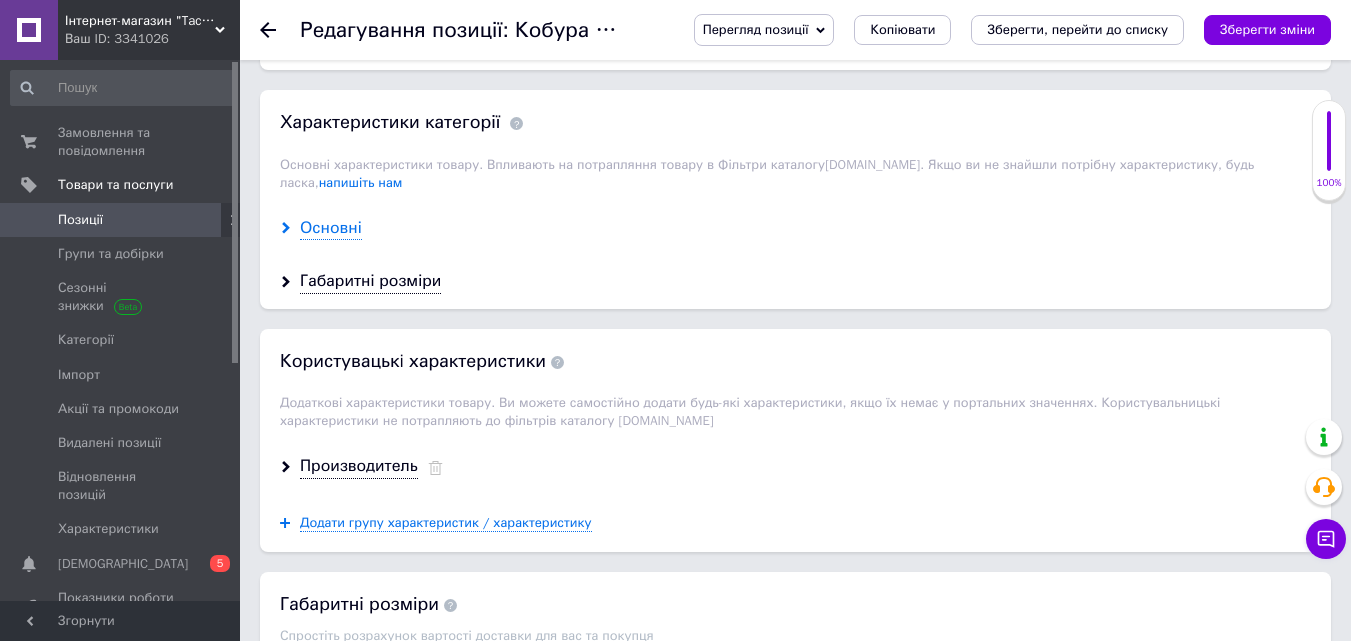 type on "Кобура FAB Defense Scorpus для Glock 9 мм, черная" 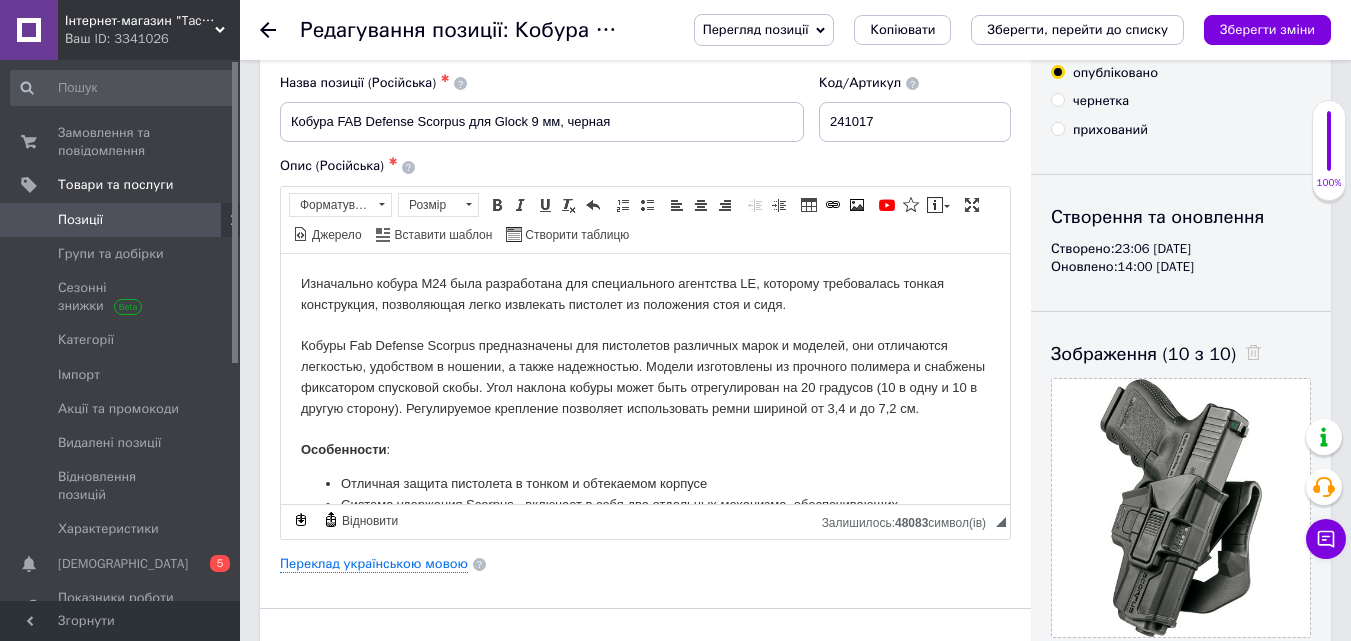 scroll, scrollTop: 0, scrollLeft: 0, axis: both 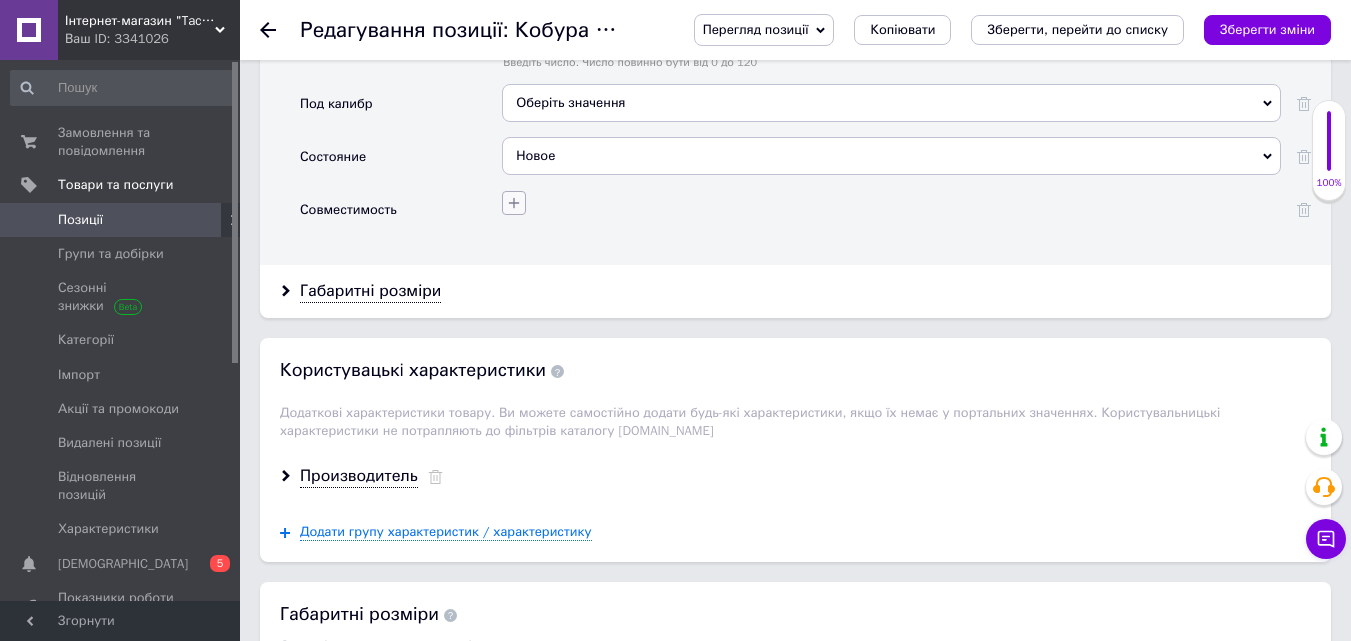 click at bounding box center [514, 203] 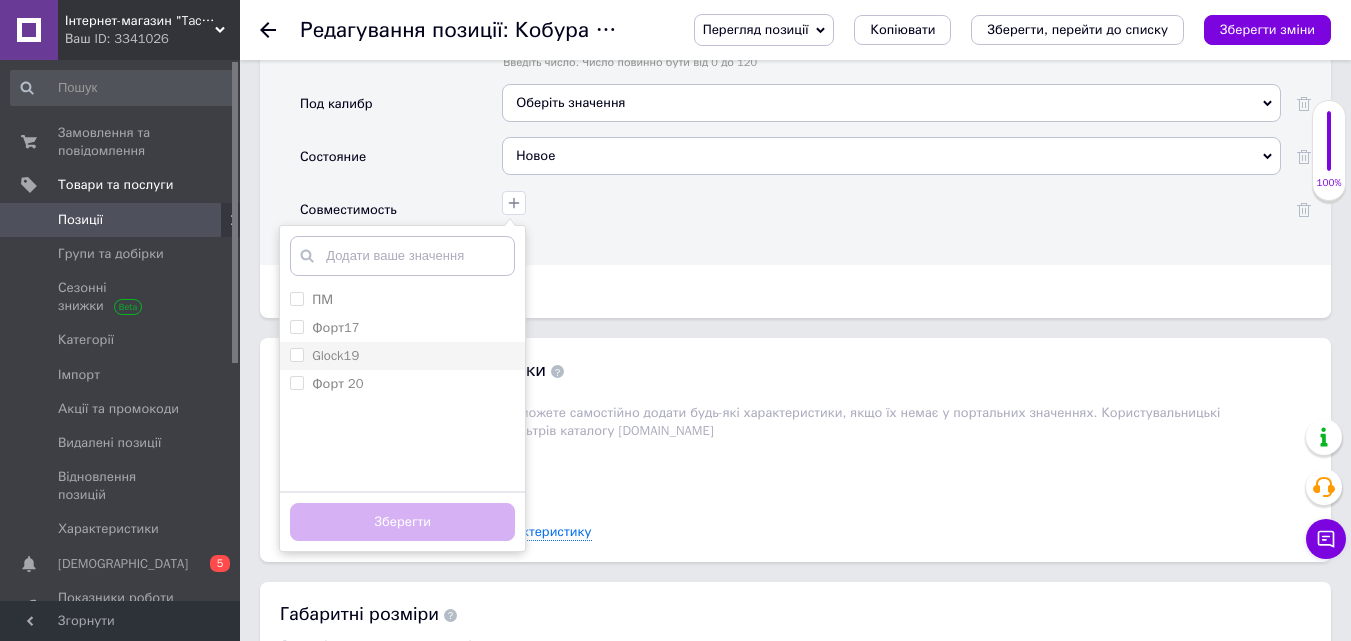 click on "Glock19" at bounding box center [335, 355] 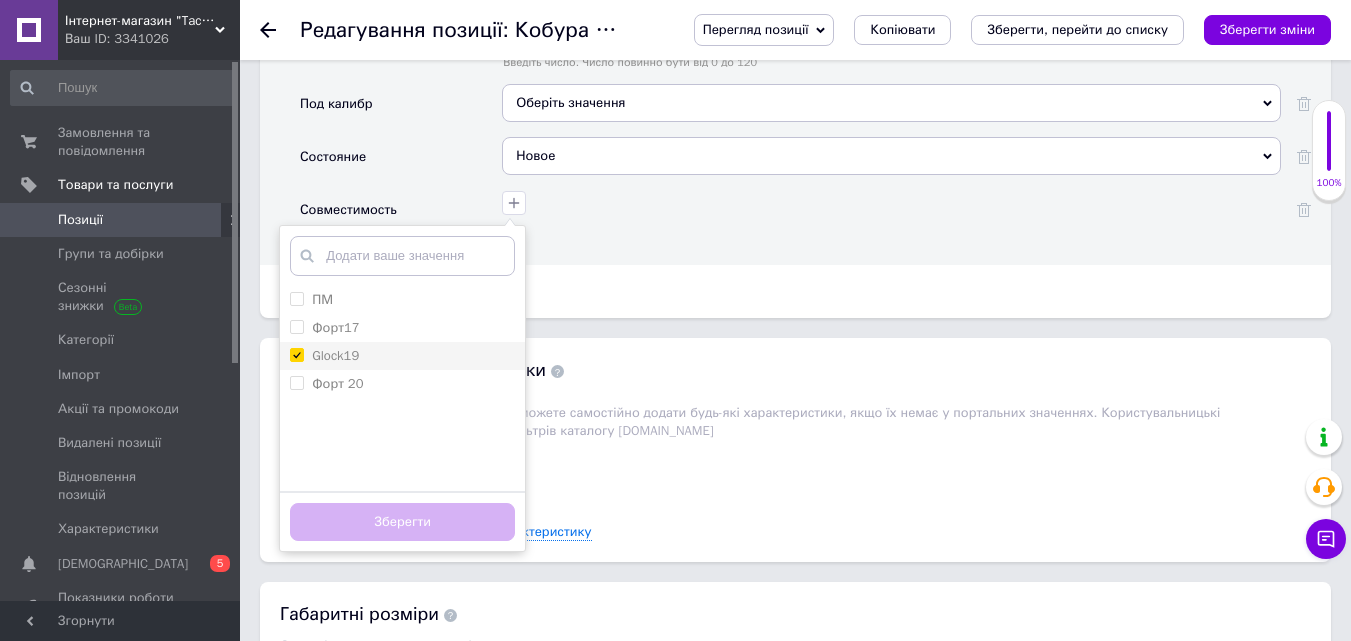 checkbox on "true" 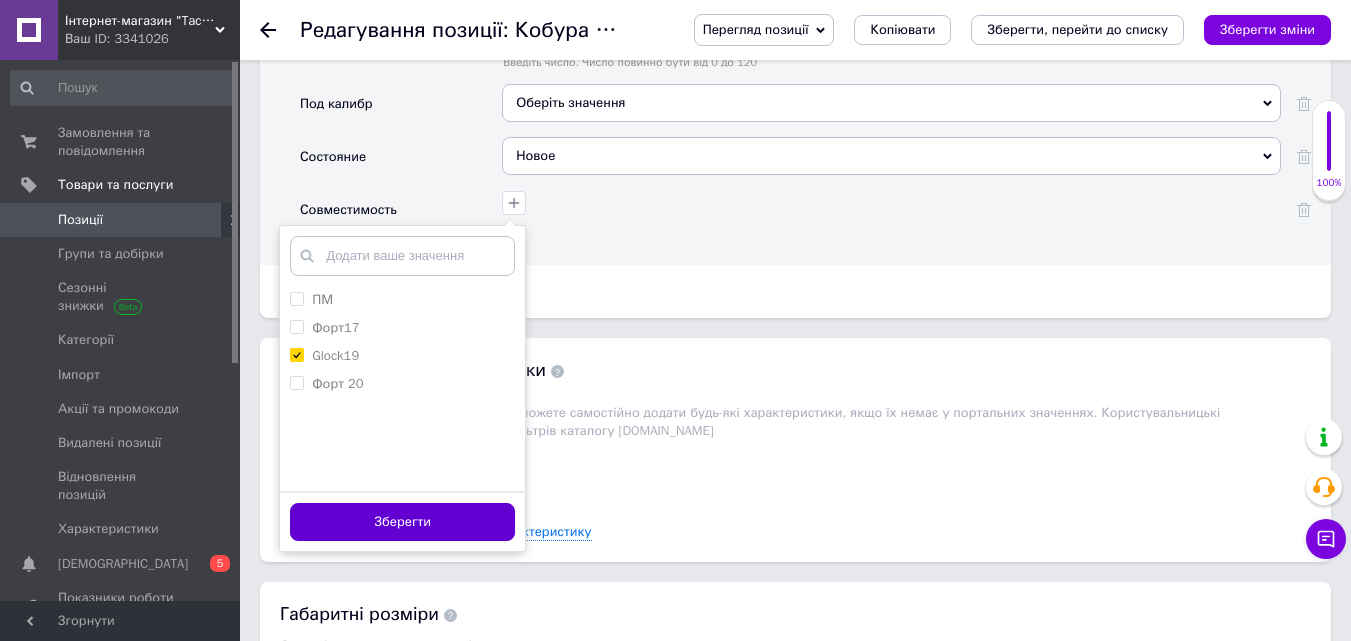 click on "Зберегти" at bounding box center (402, 522) 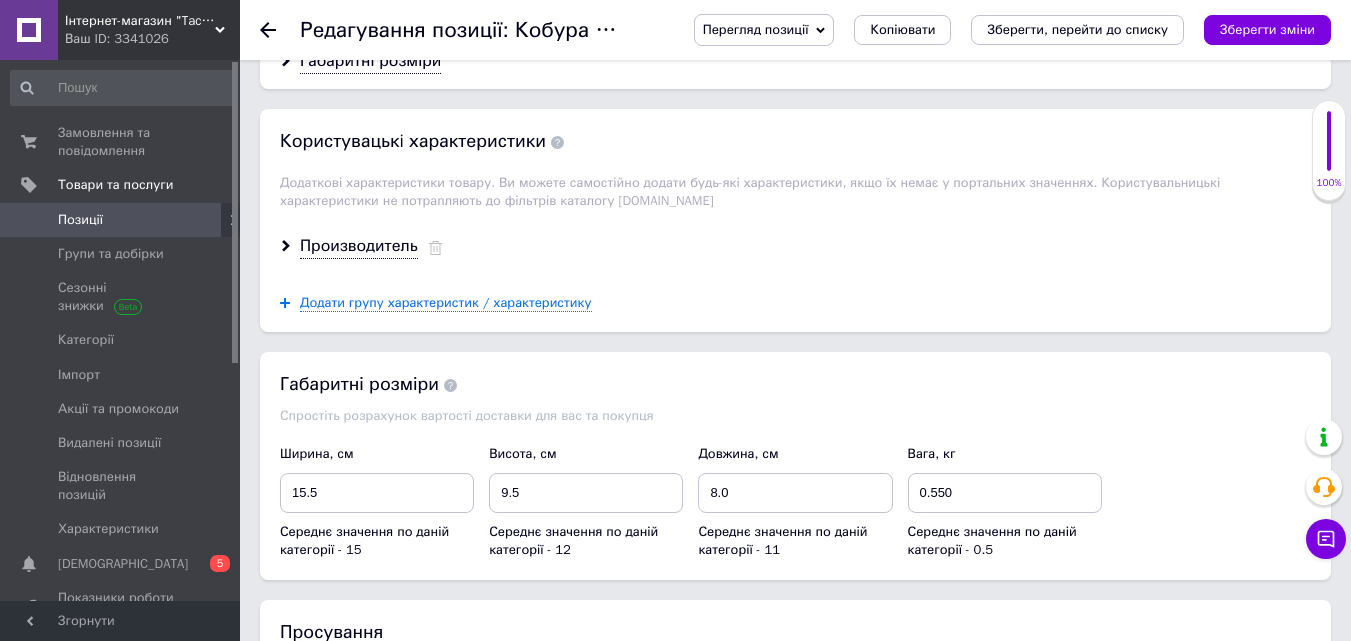 scroll, scrollTop: 3057, scrollLeft: 0, axis: vertical 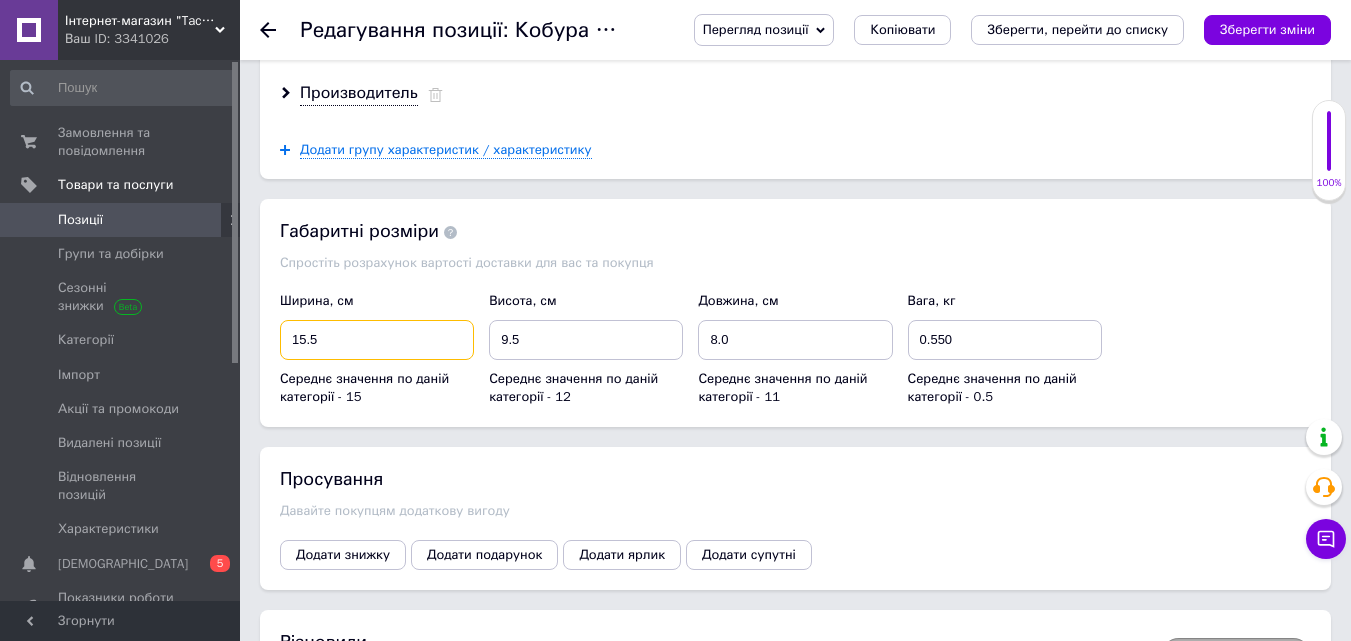 drag, startPoint x: 389, startPoint y: 330, endPoint x: 245, endPoint y: 313, distance: 145 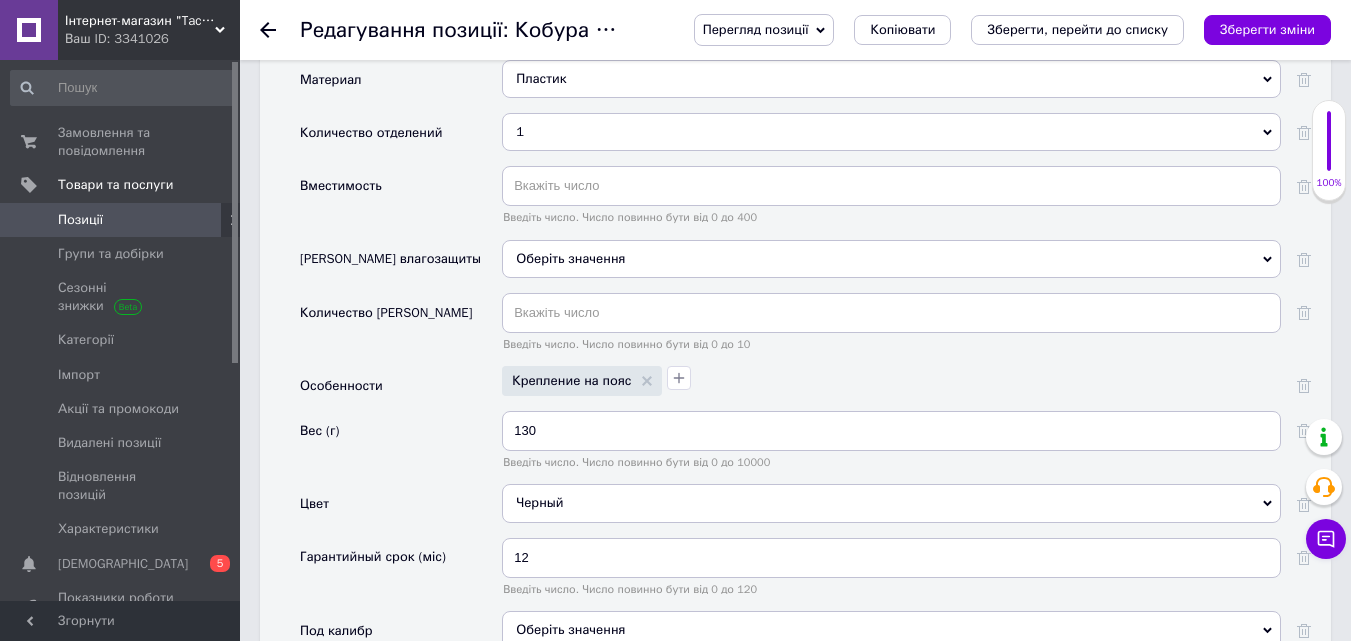scroll, scrollTop: 1937, scrollLeft: 0, axis: vertical 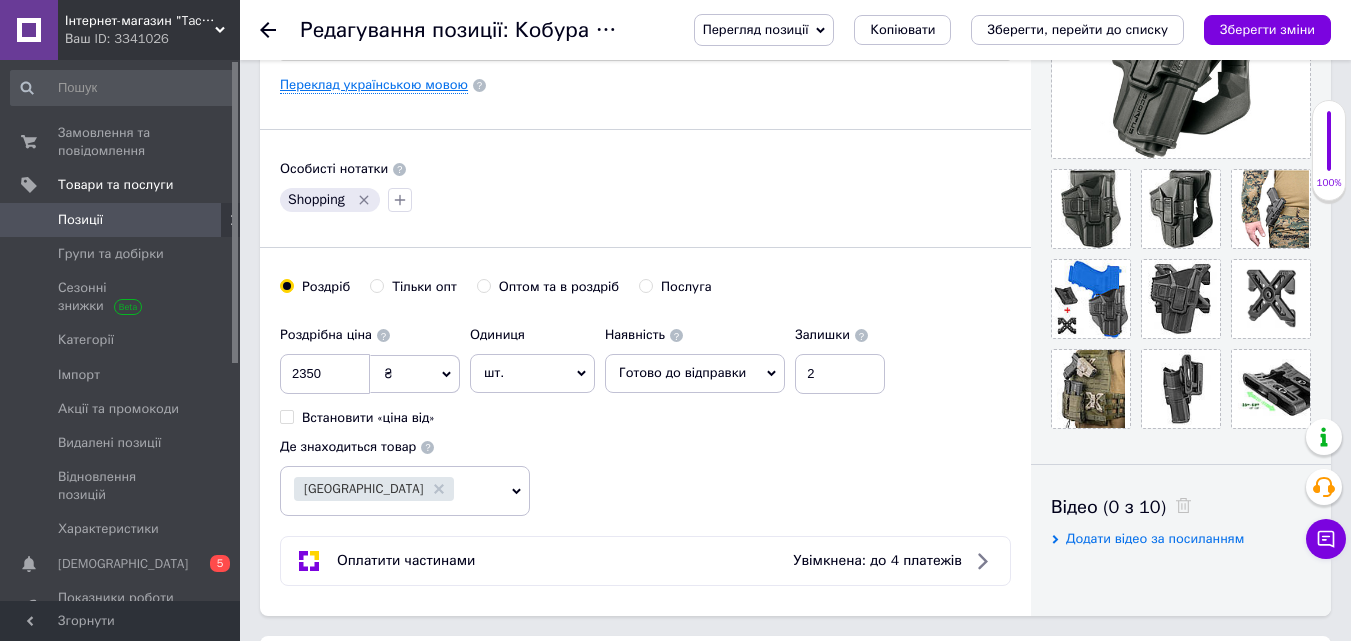 click on "Переклад українською мовою" at bounding box center (374, 85) 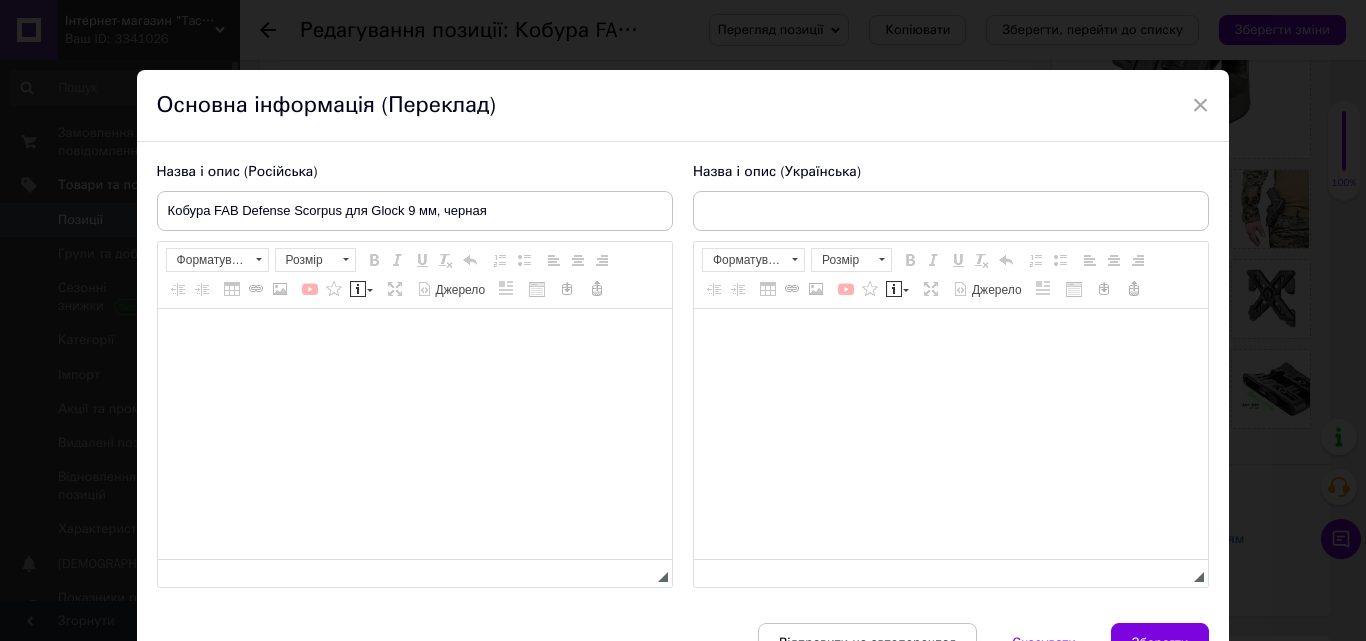 type on "Кобура FAB Defense Scorpus для Glock 9 мм" 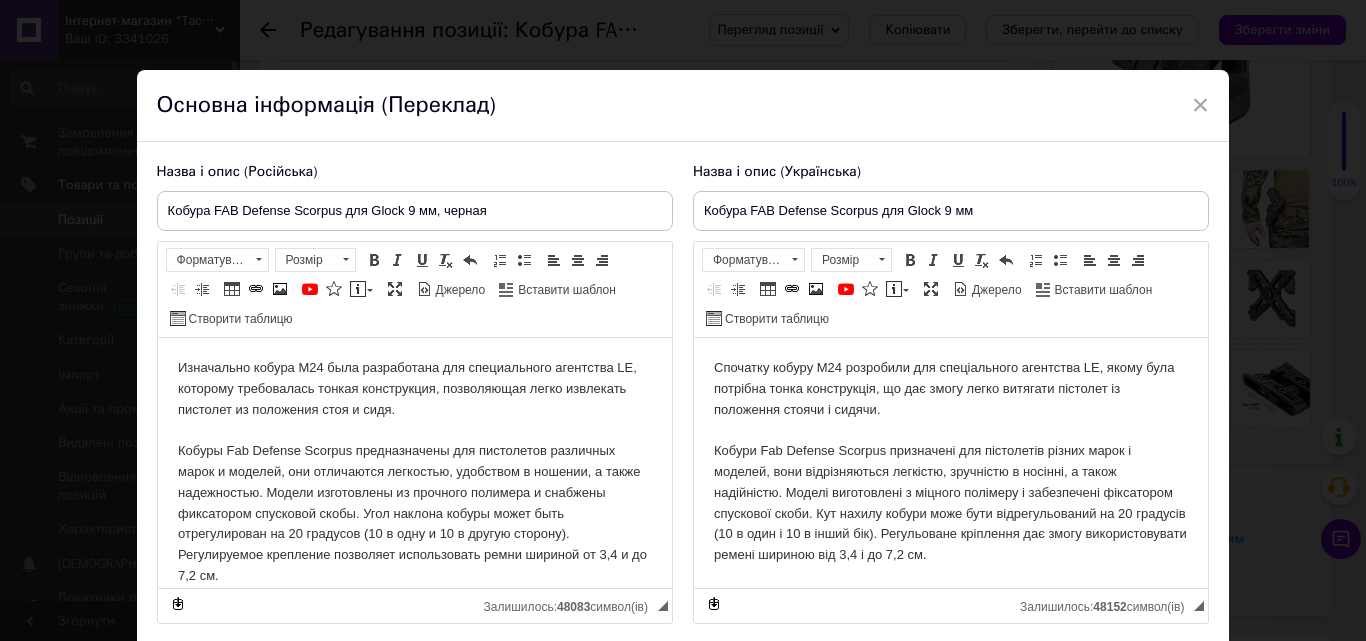 scroll, scrollTop: 0, scrollLeft: 0, axis: both 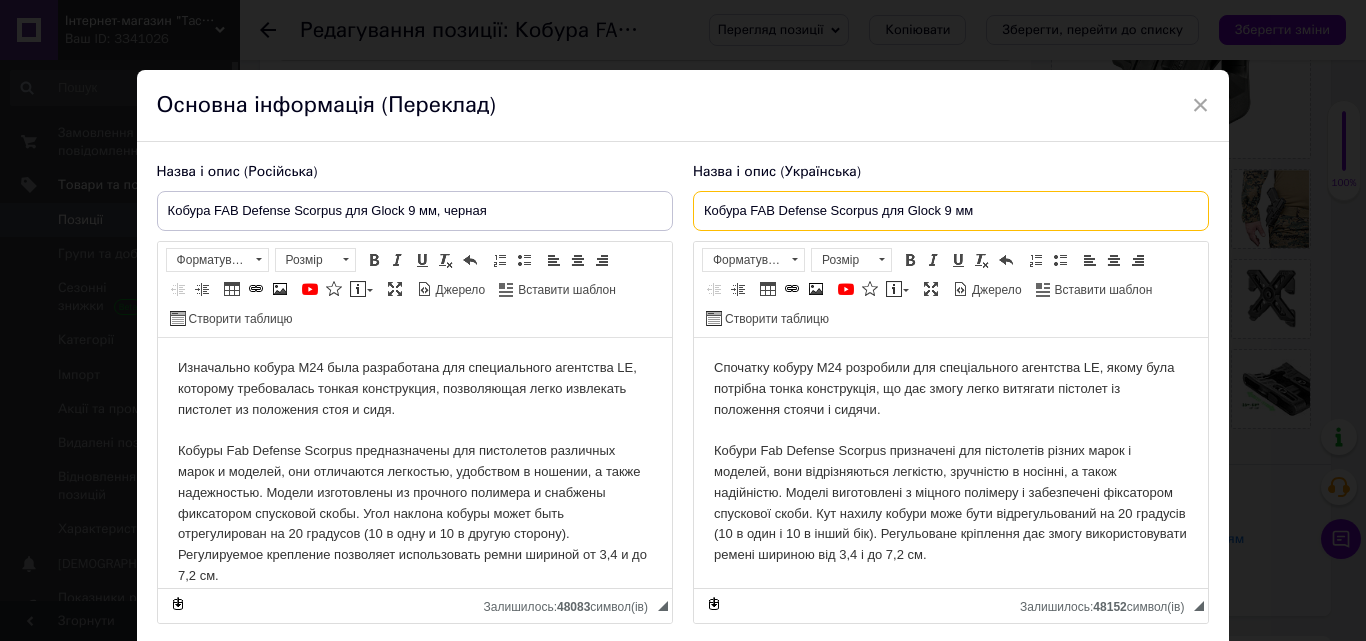 click on "Кобура FAB Defense Scorpus для Glock 9 мм" at bounding box center [951, 211] 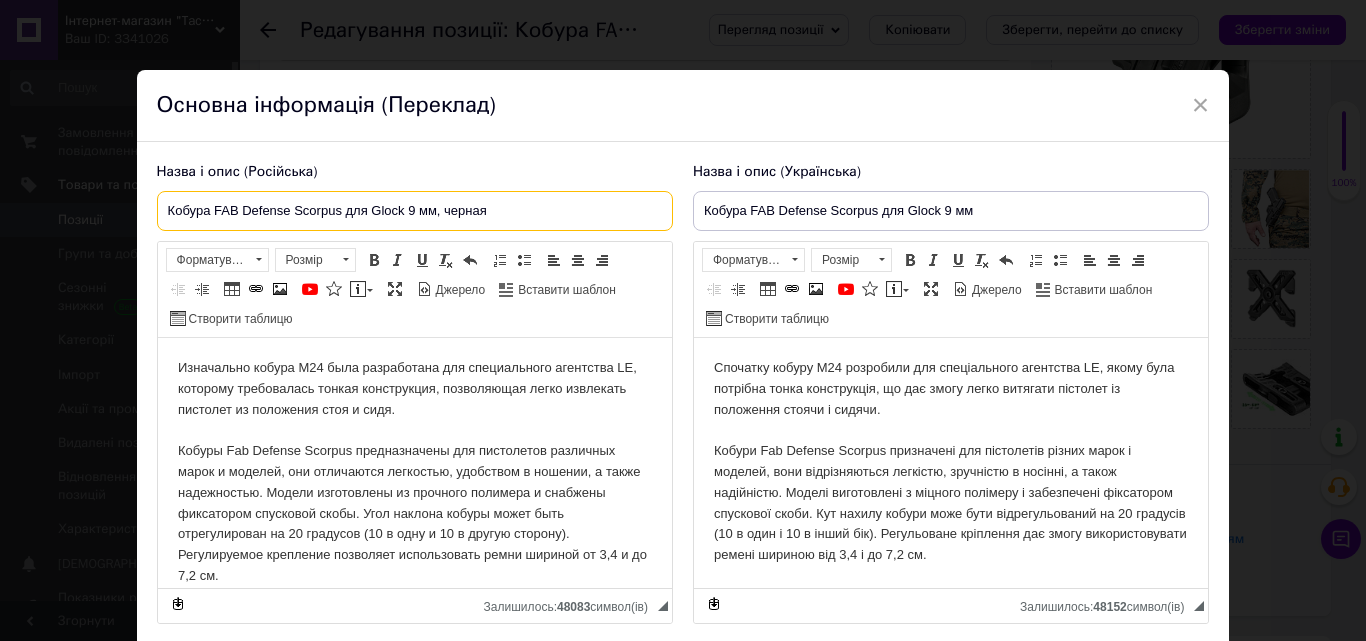 click on "Кобура FAB Defense Scorpus для Glock 9 мм, черная" at bounding box center [415, 211] 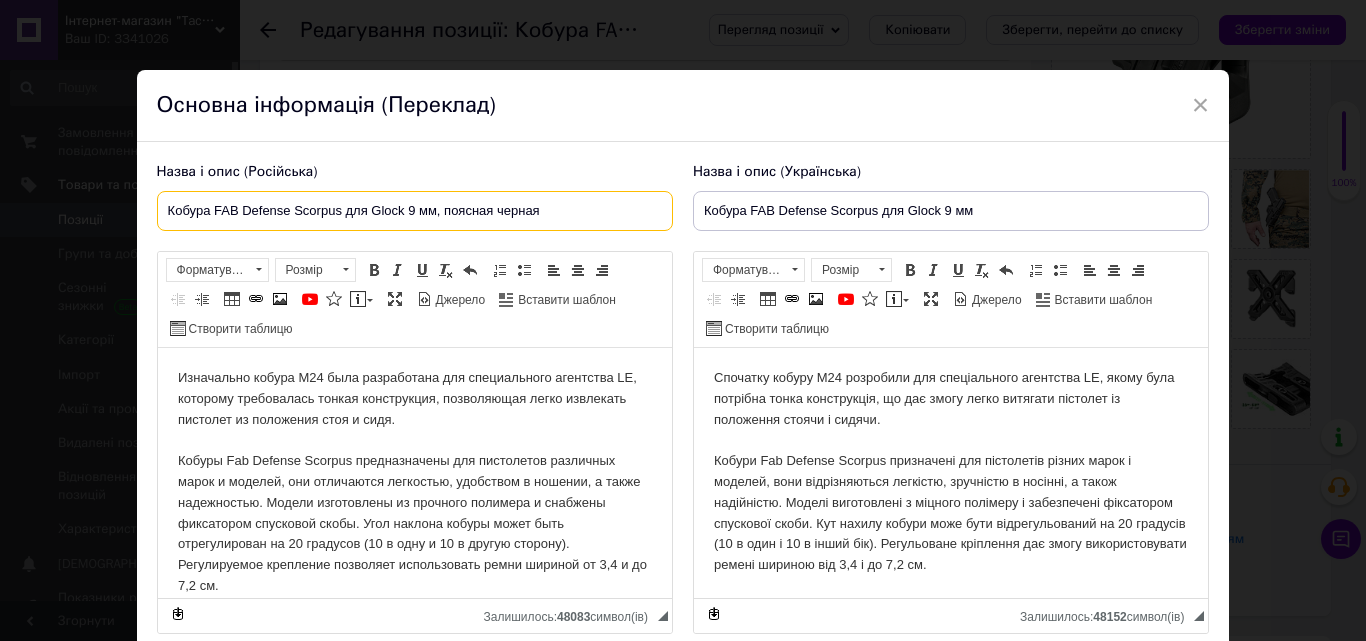type on "Кобура FAB Defense Scorpus для Glock 9 мм, поясная черная" 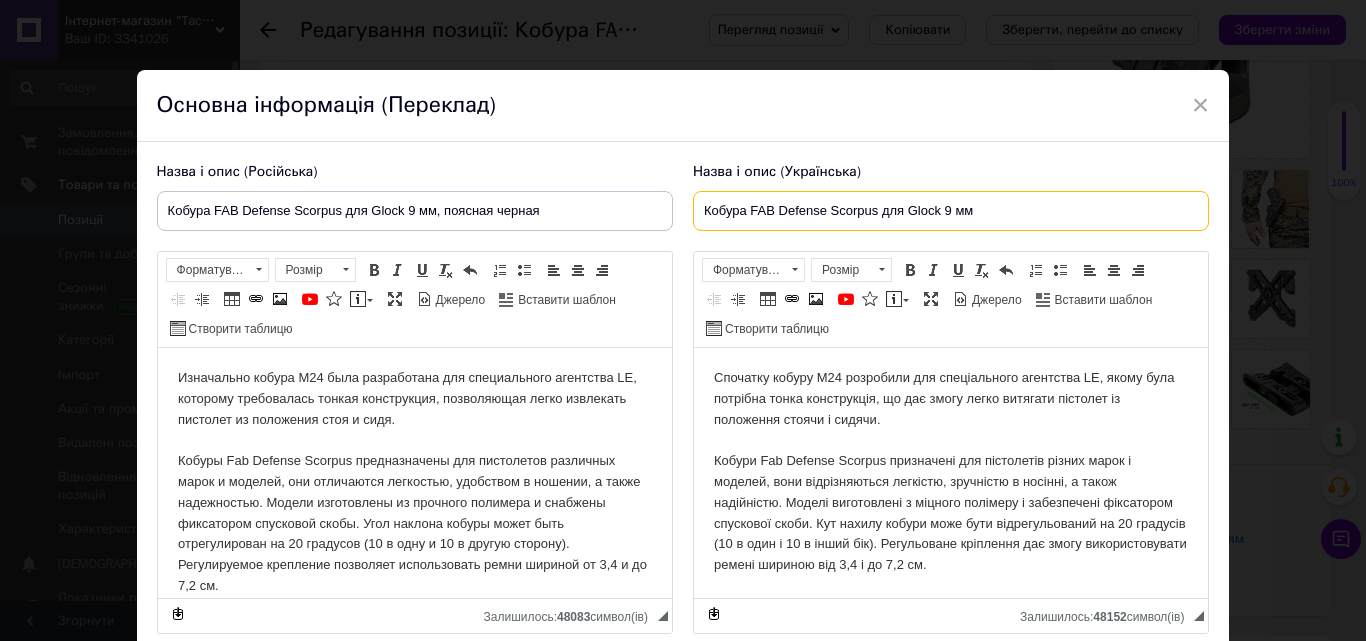 click on "Кобура FAB Defense Scorpus для Glock 9 мм" at bounding box center (951, 211) 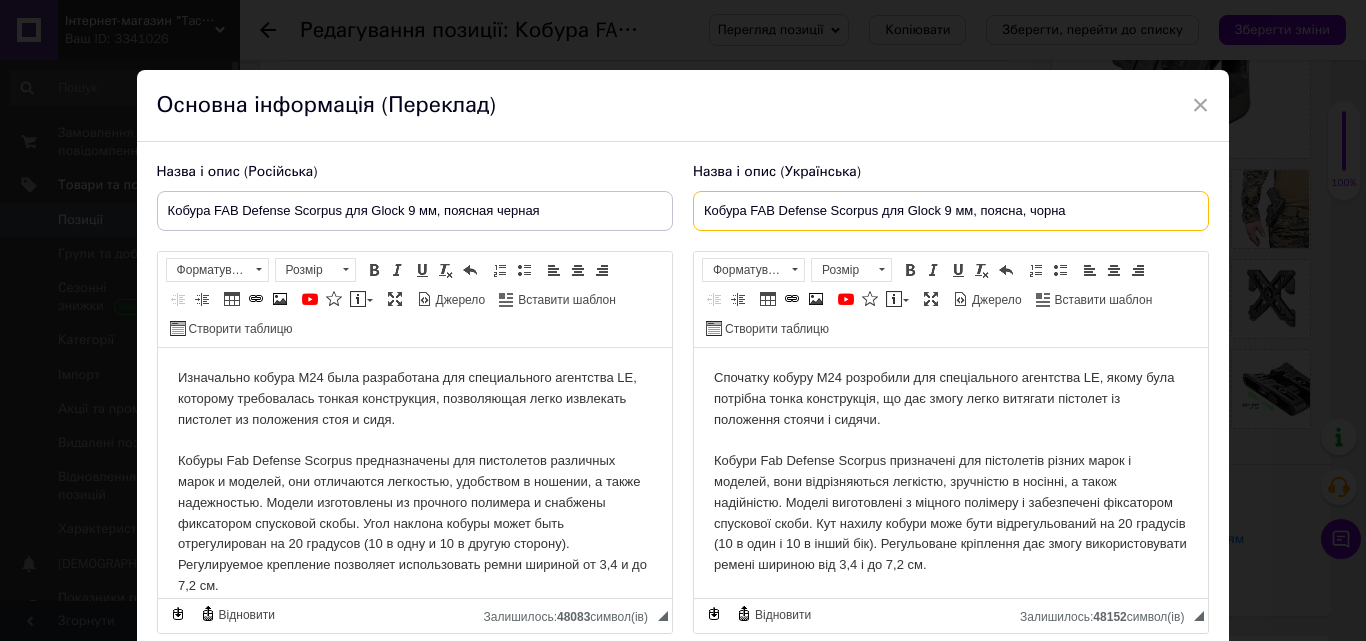 type on "Кобура FAB Defense Scorpus для Glock 9 мм, поясна, чорна" 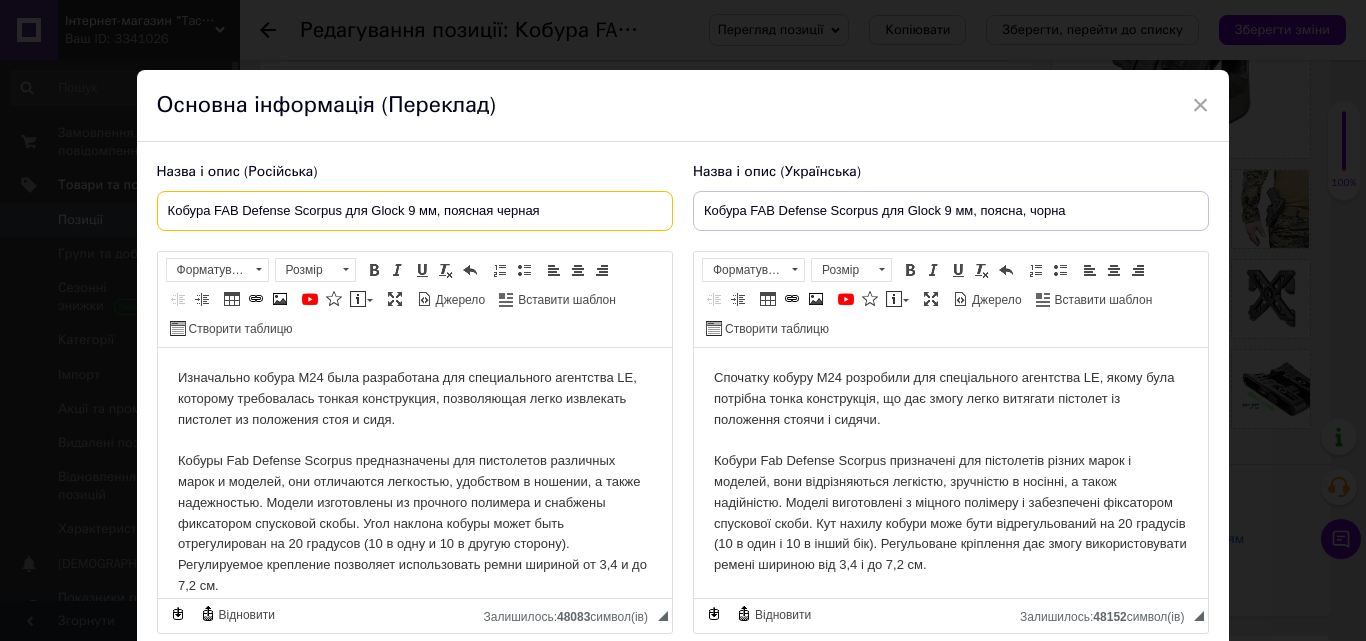 click on "Кобура FAB Defense Scorpus для Glock 9 мм, поясная черная" at bounding box center (415, 211) 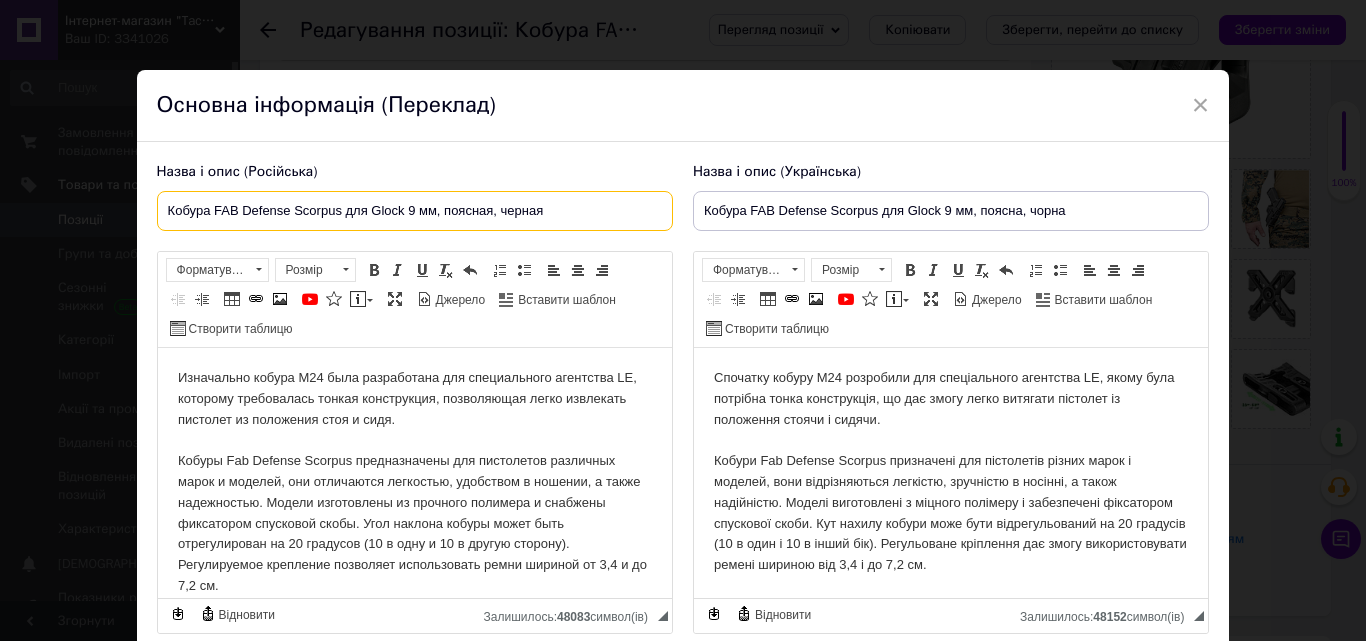 type on "Кобура FAB Defense Scorpus для Glock 9 мм, поясная, черная" 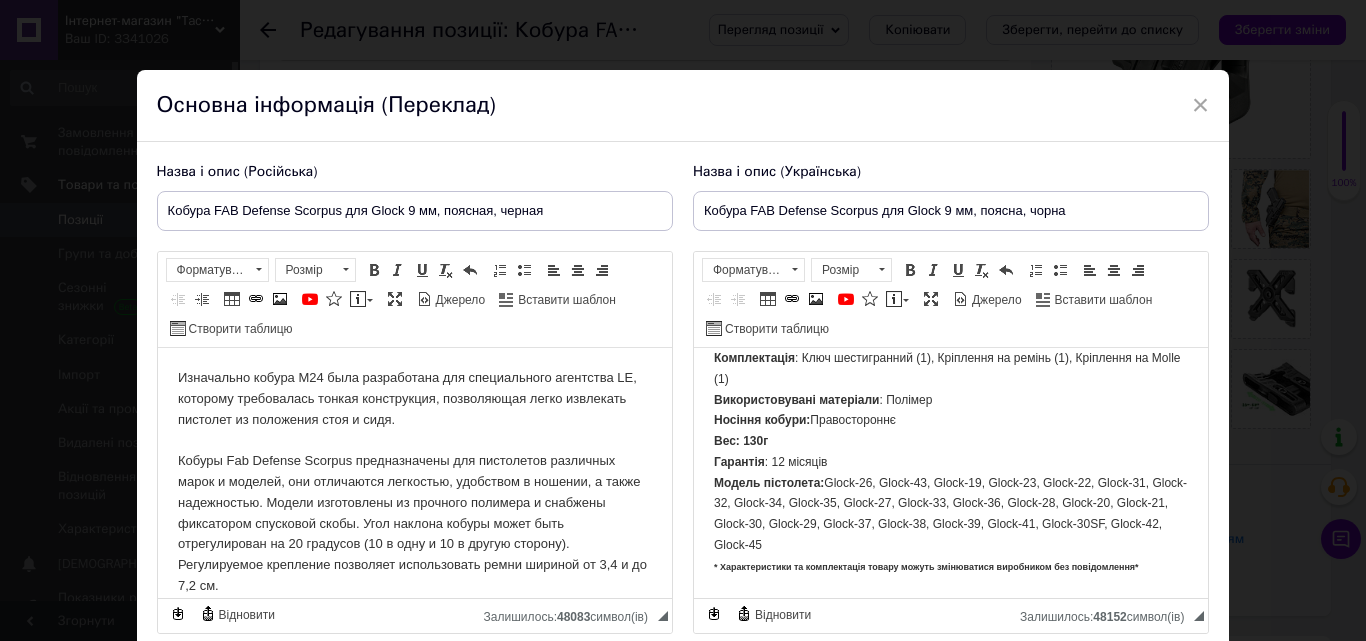 scroll, scrollTop: 0, scrollLeft: 0, axis: both 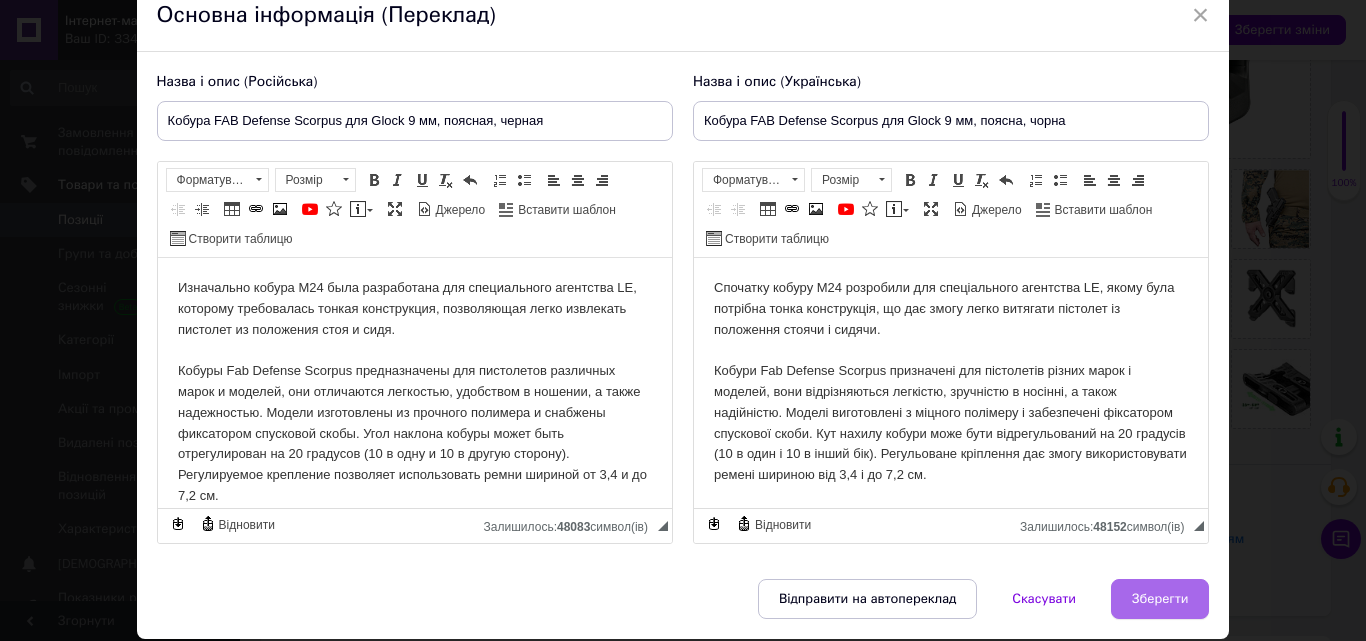 click on "Зберегти" at bounding box center [1160, 599] 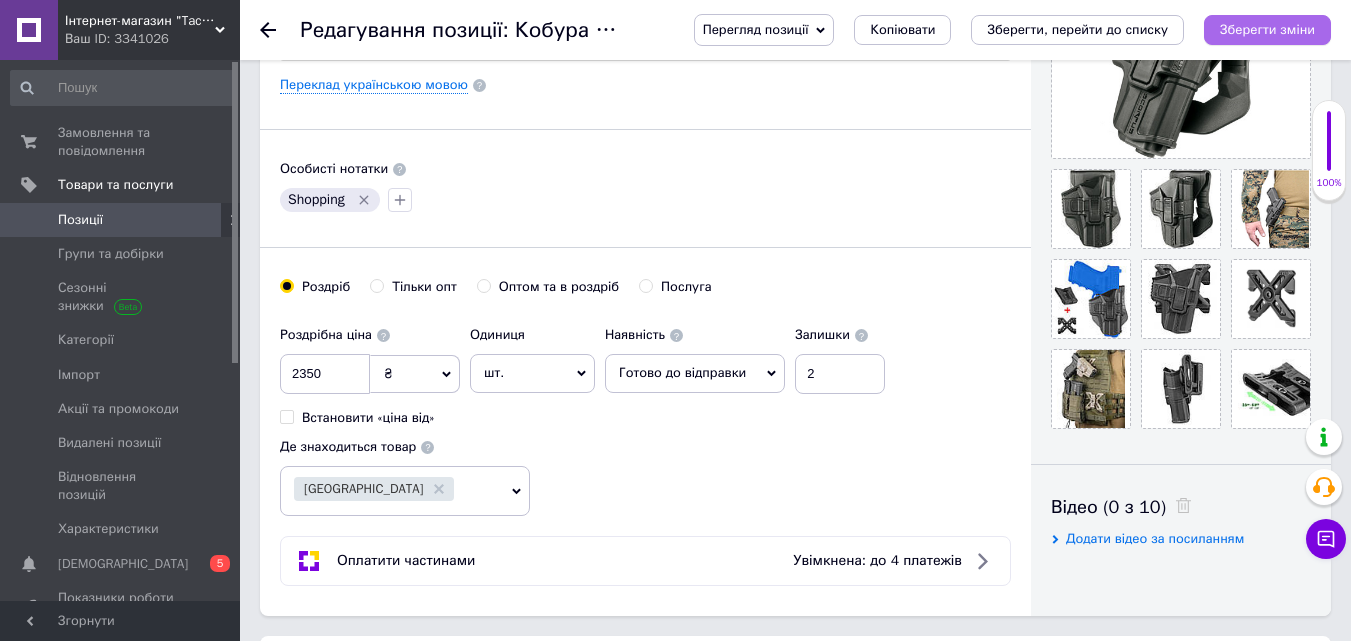 click on "Зберегти зміни" at bounding box center [1267, 29] 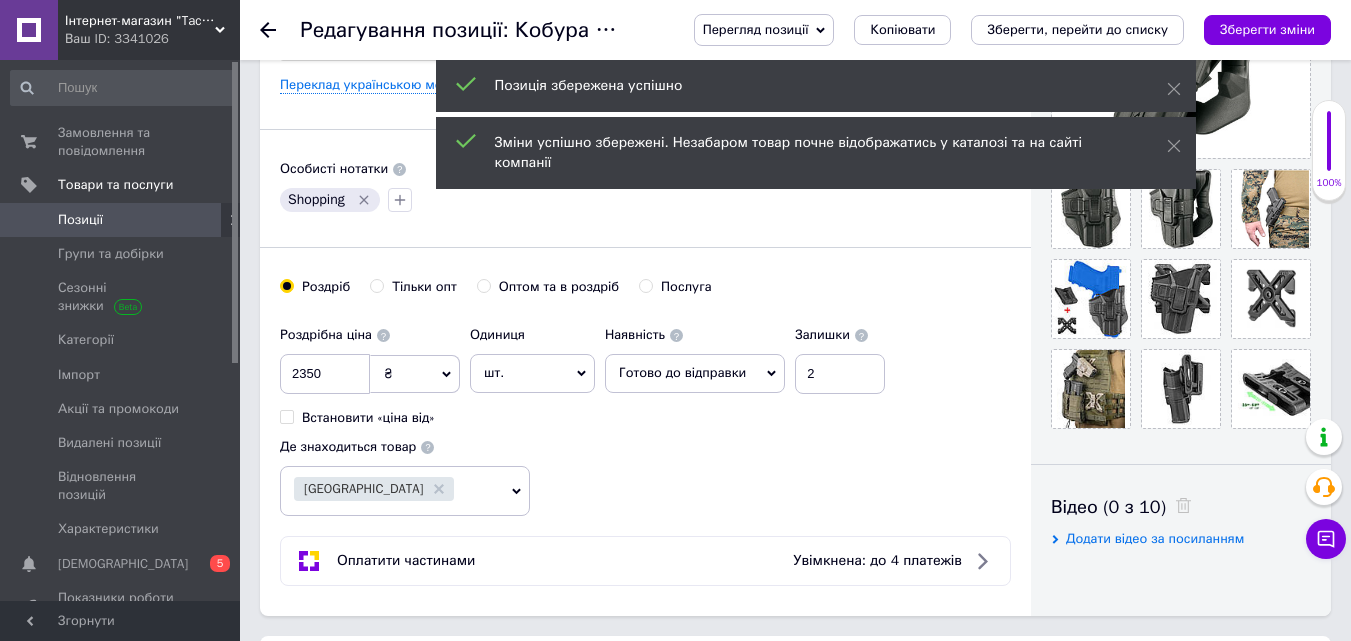 click on "Зберегти, перейти до списку" at bounding box center (1077, 29) 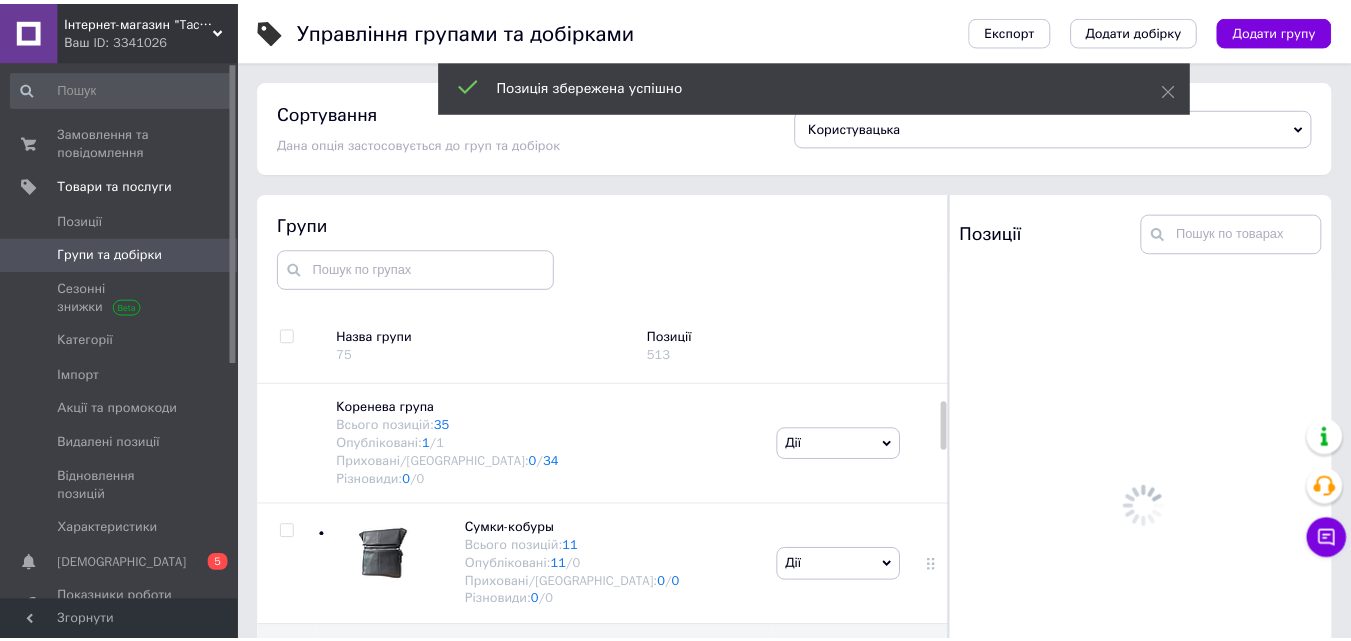 scroll, scrollTop: 113, scrollLeft: 0, axis: vertical 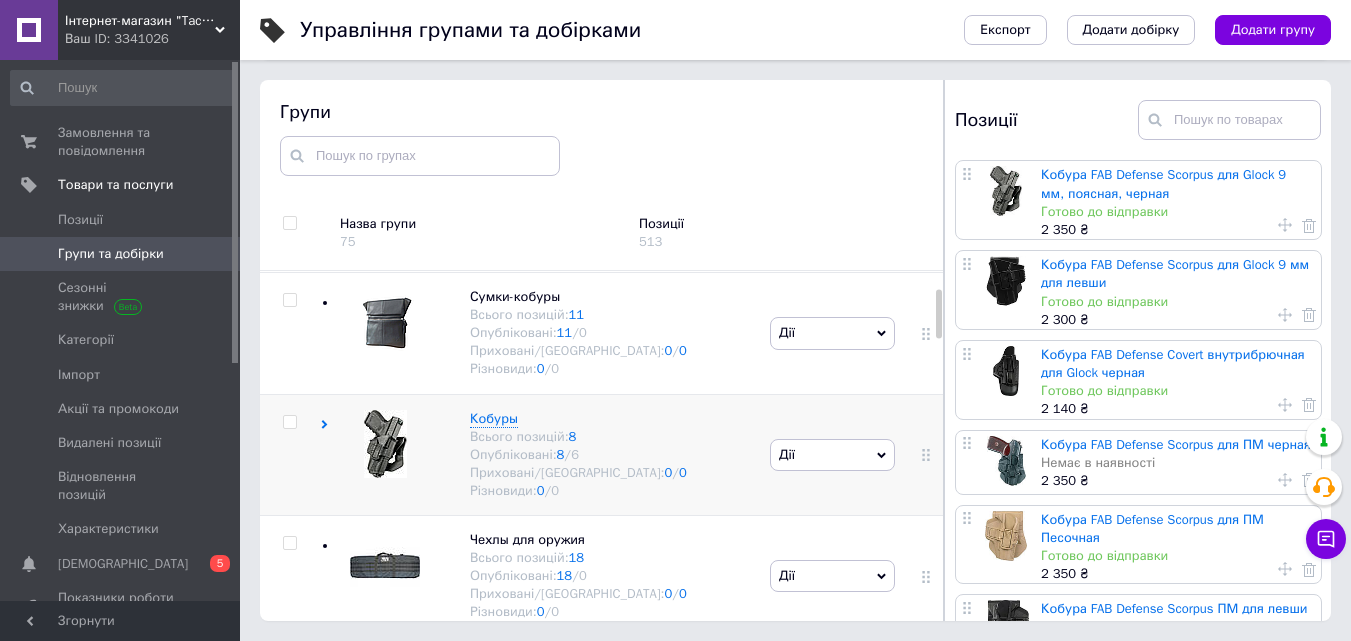 click on "Кобуры Всього позицій:  8 Опубліковані:  8  /  6 Приховані/Видалені:  0  /  0 Різновиди:  0  /  0" at bounding box center [542, 454] 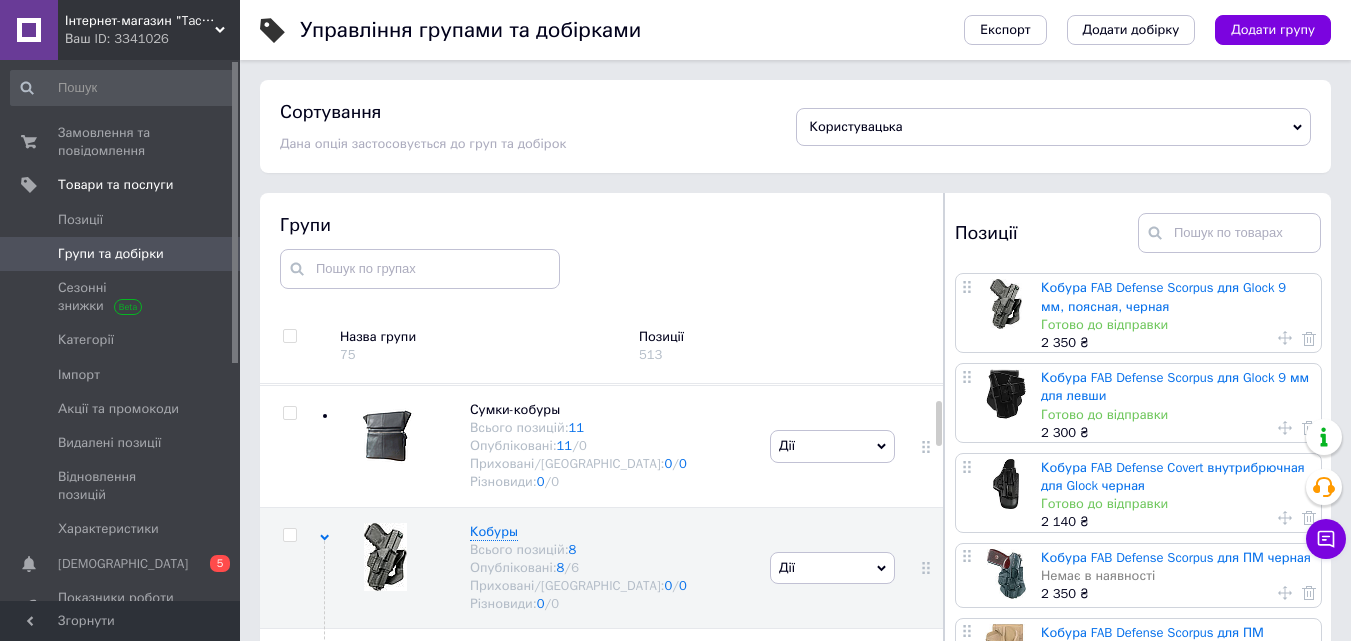 scroll, scrollTop: 113, scrollLeft: 0, axis: vertical 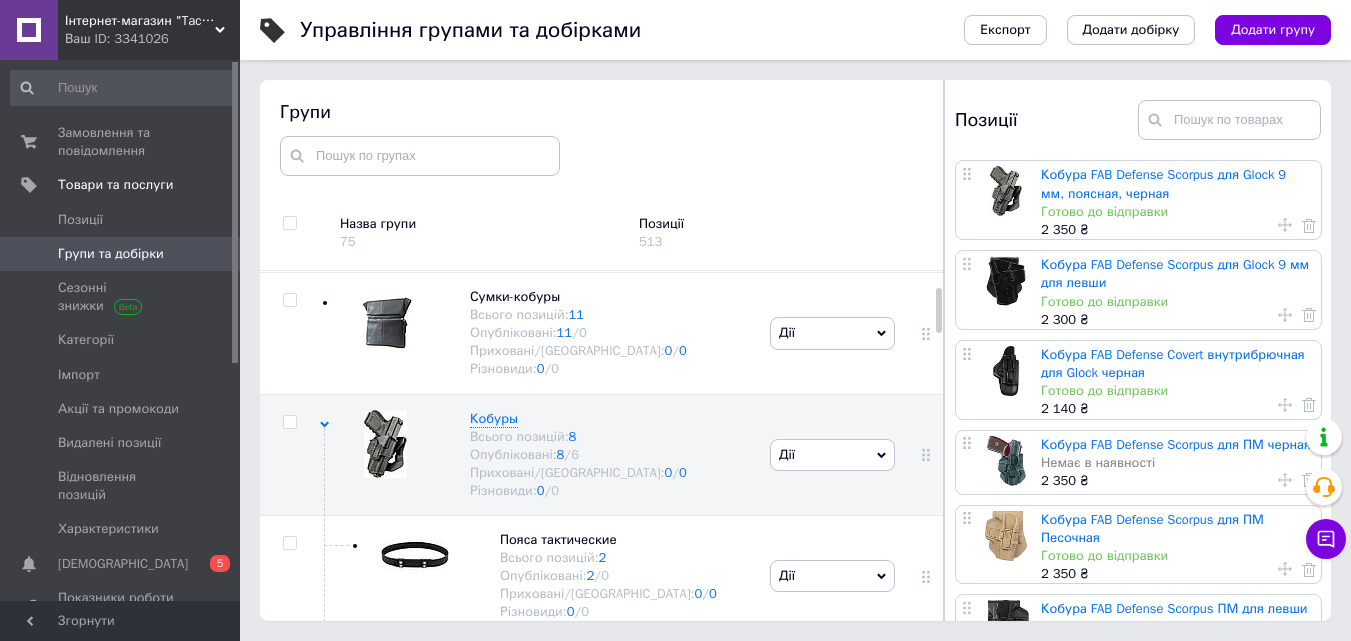 click on "Готово до відправки" at bounding box center (1176, 212) 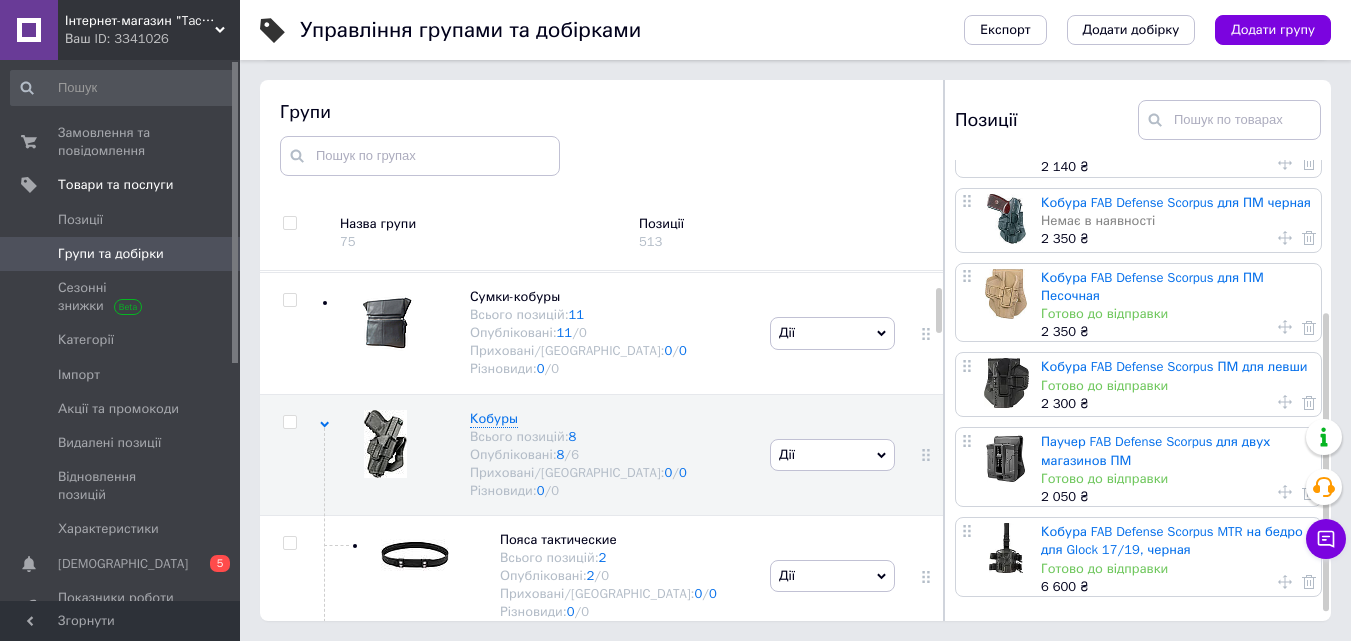 scroll, scrollTop: 248, scrollLeft: 0, axis: vertical 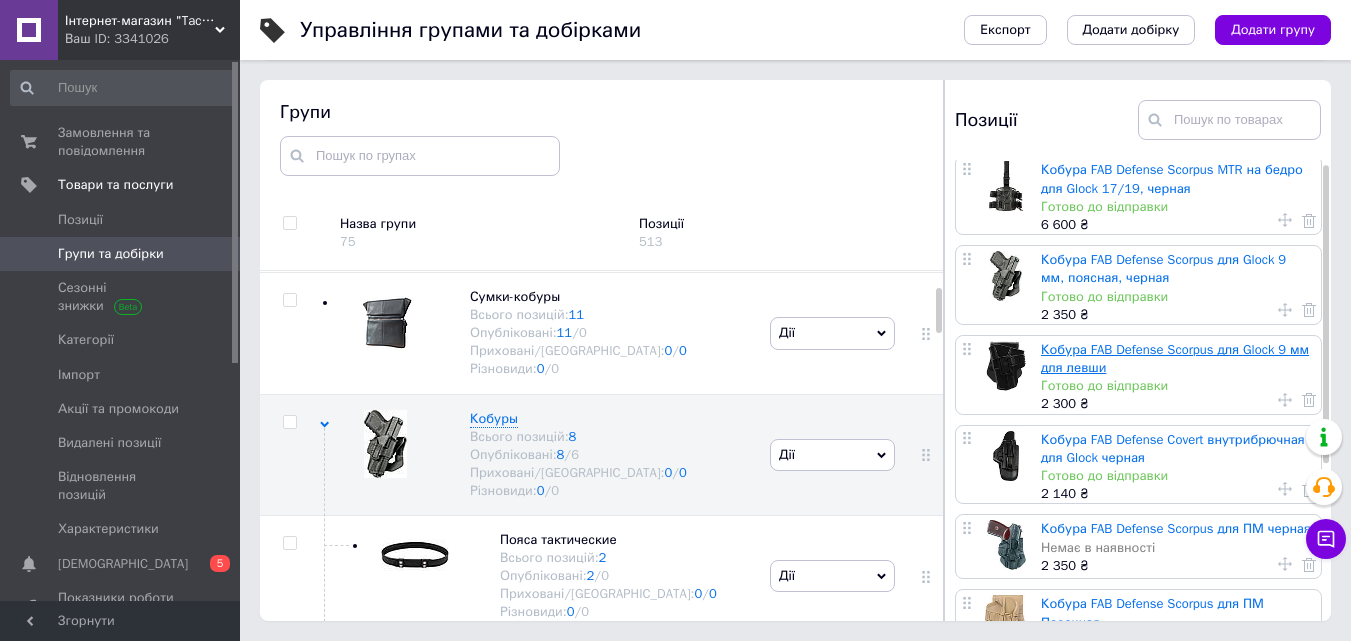 click on "Кобура FAB Defense Scorpus для Glock 9 мм для левши" at bounding box center [1175, 358] 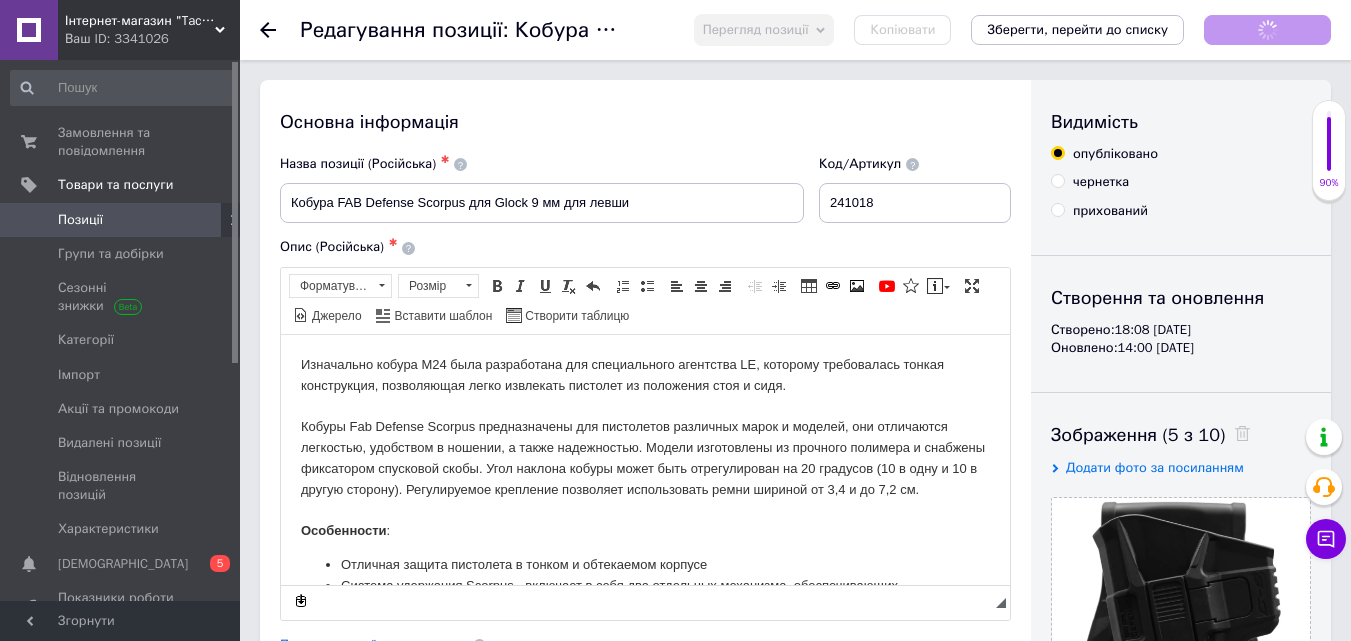 scroll, scrollTop: 0, scrollLeft: 0, axis: both 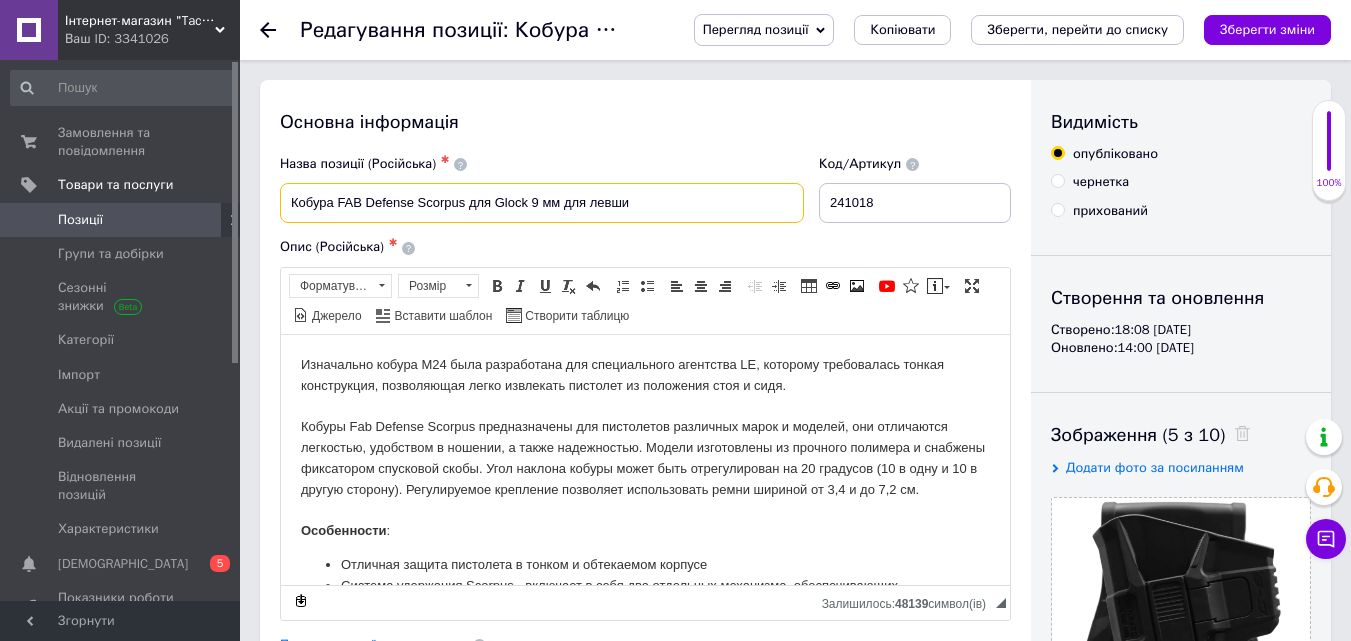 click on "Кобура FAB Defense Scorpus для Glock 9 мм для левши" at bounding box center (542, 203) 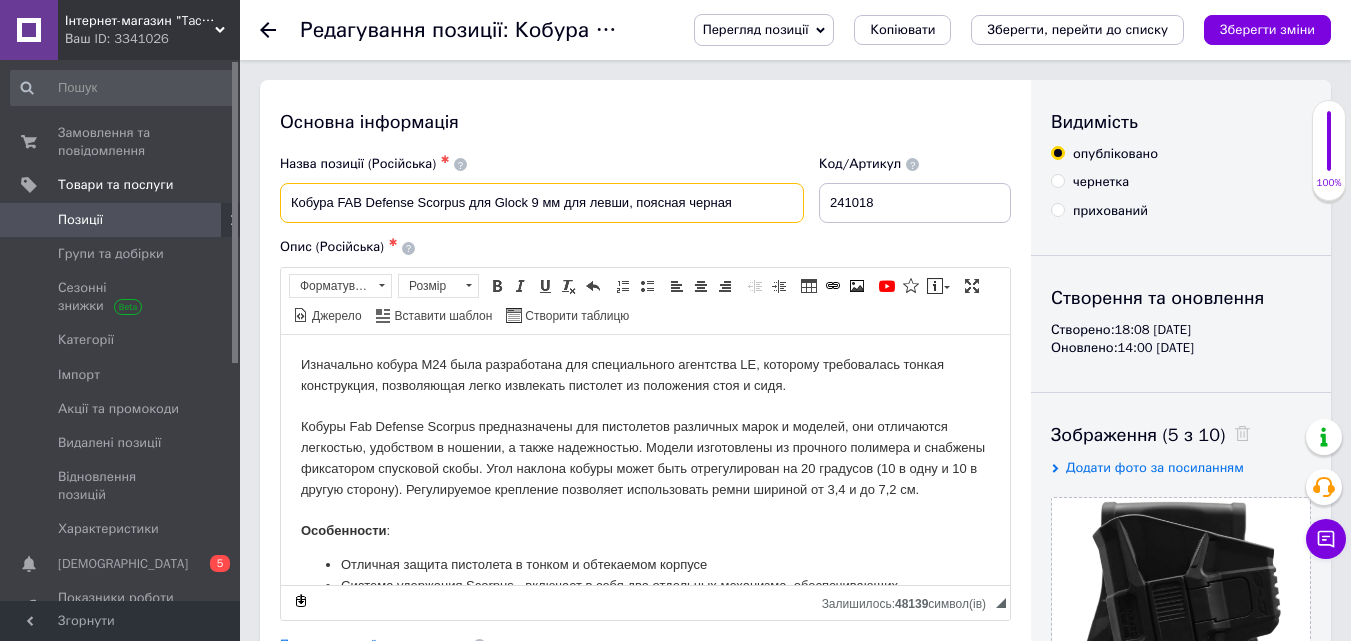 click on "Кобура FAB Defense Scorpus для Glock 9 мм для левши, поясная черная" at bounding box center (542, 203) 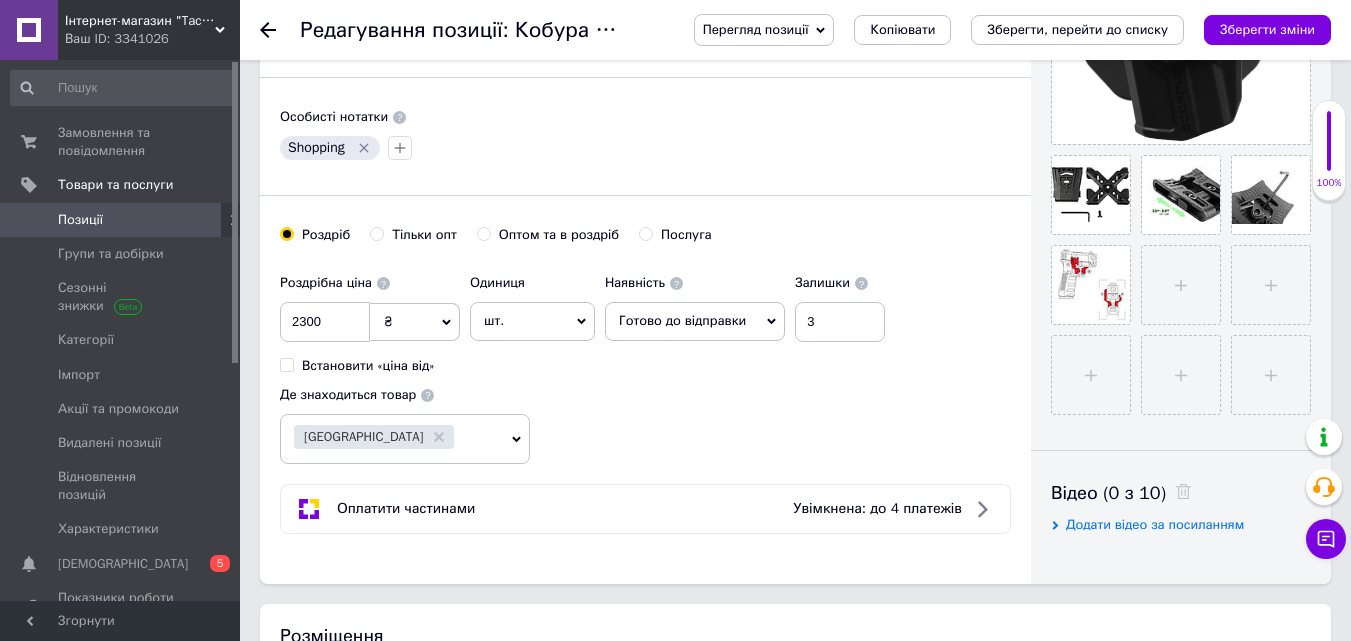 scroll, scrollTop: 639, scrollLeft: 0, axis: vertical 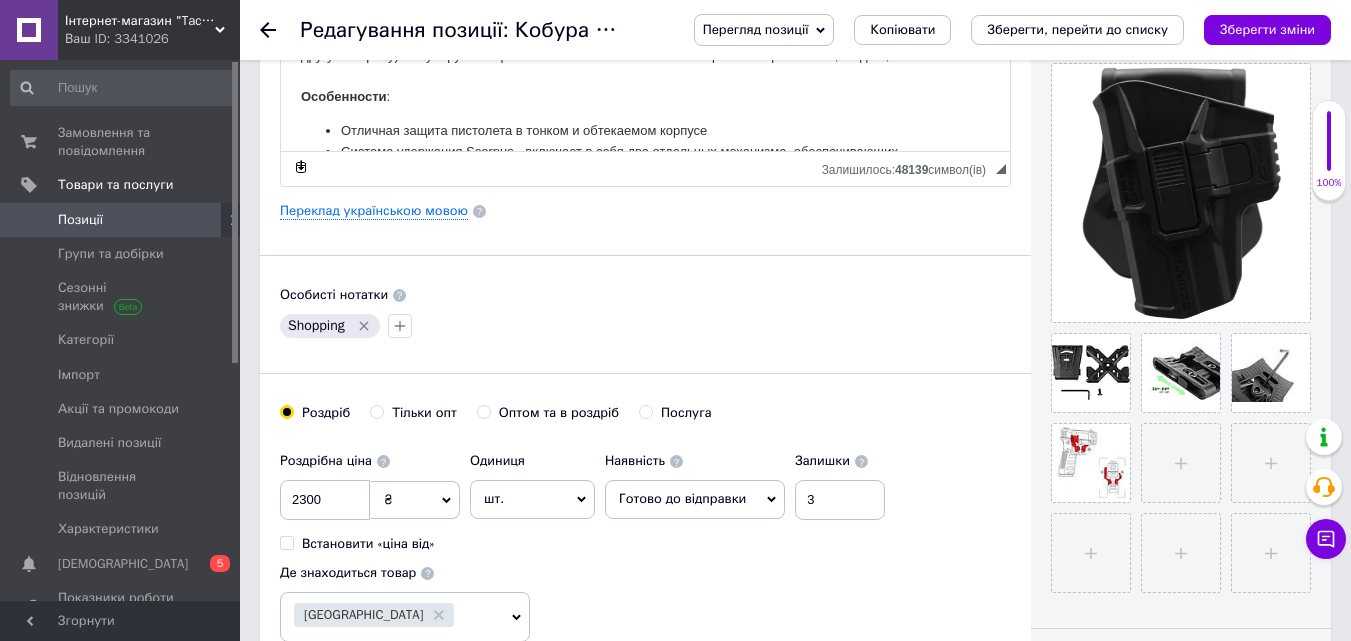type on "Кобура FAB Defense Scorpus для Glock 9 мм для левши, поясная, черная" 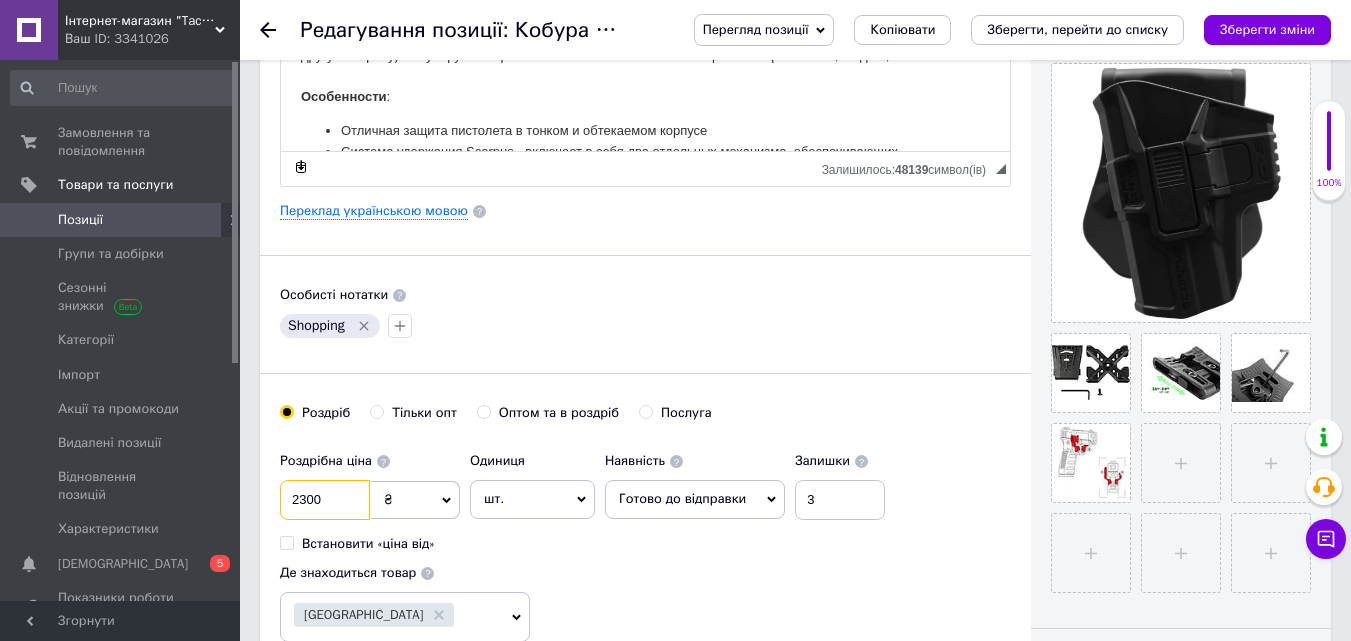 click on "2300" at bounding box center (325, 500) 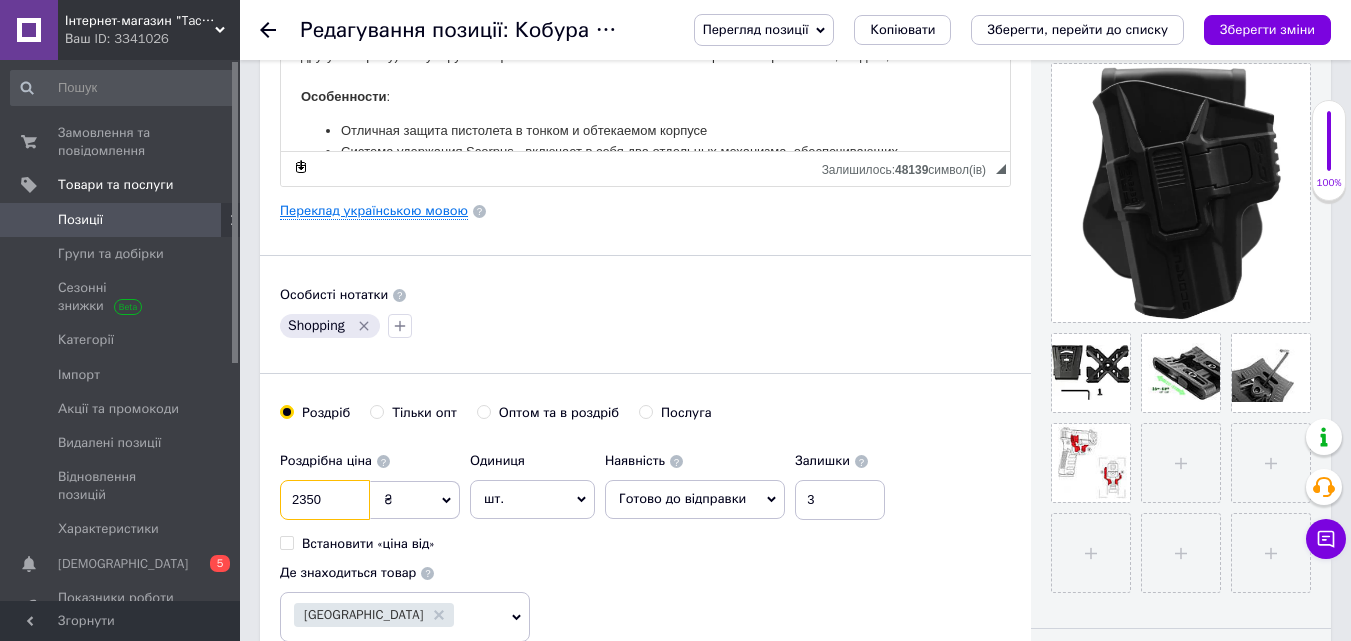 type on "2350" 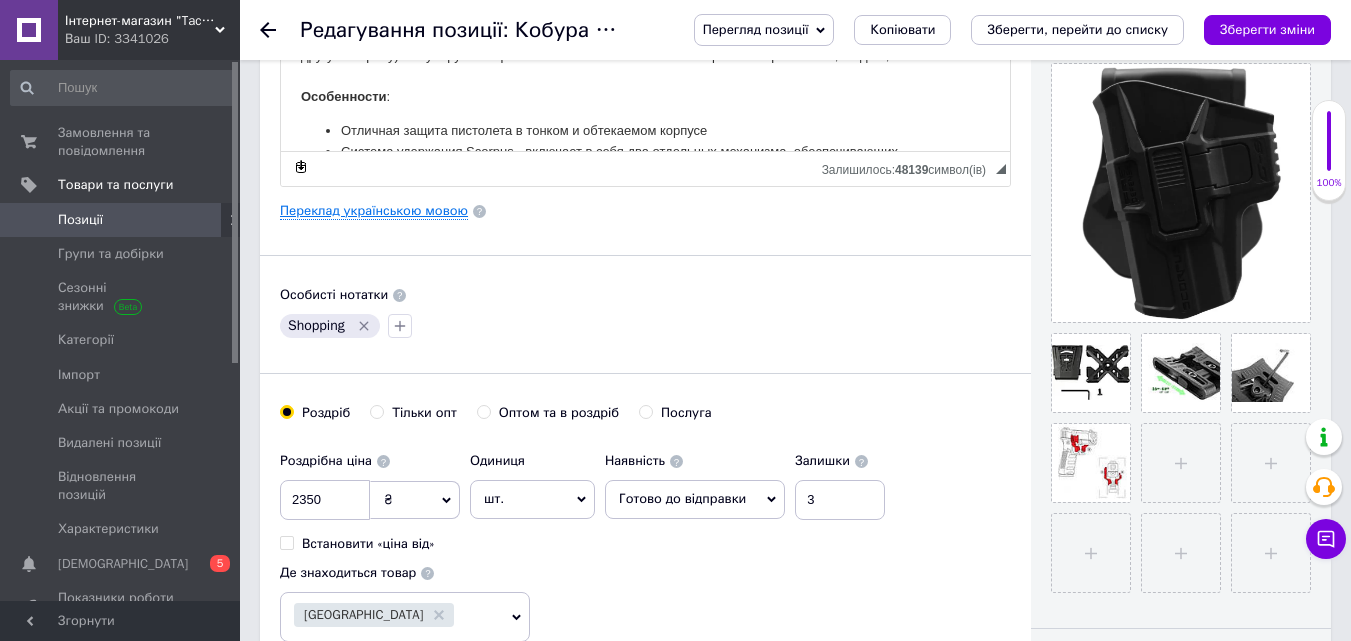 click on "Переклад українською мовою" at bounding box center (374, 211) 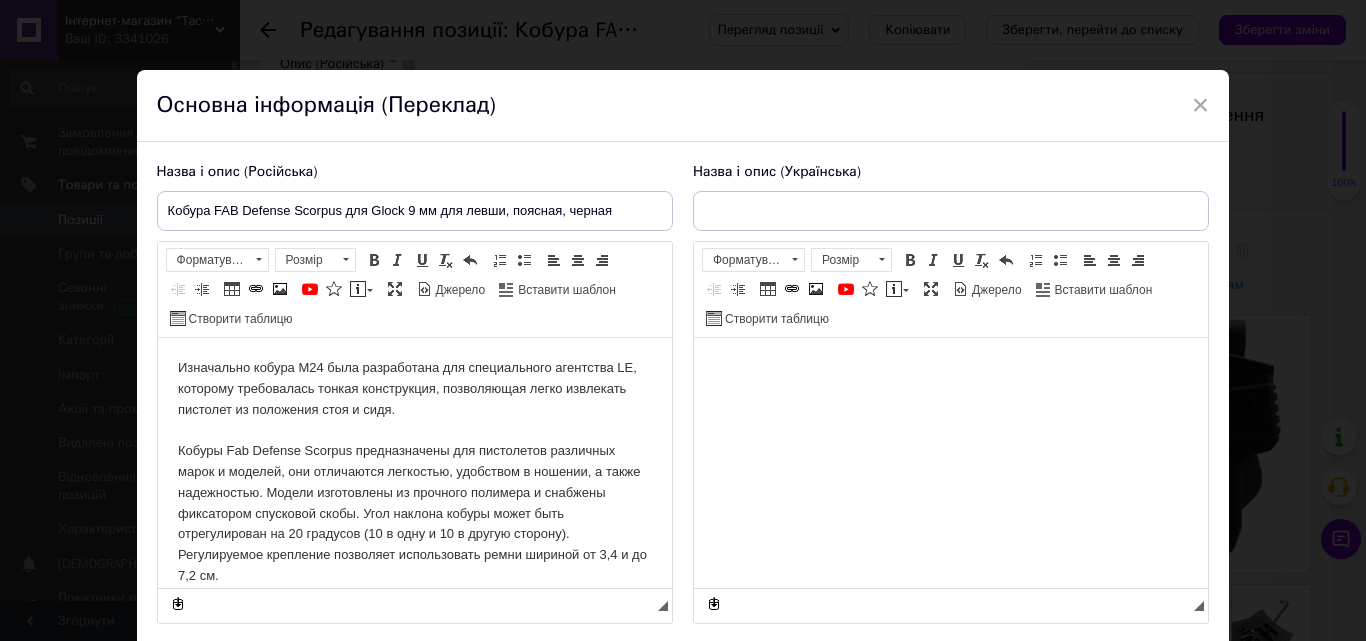 scroll, scrollTop: 0, scrollLeft: 0, axis: both 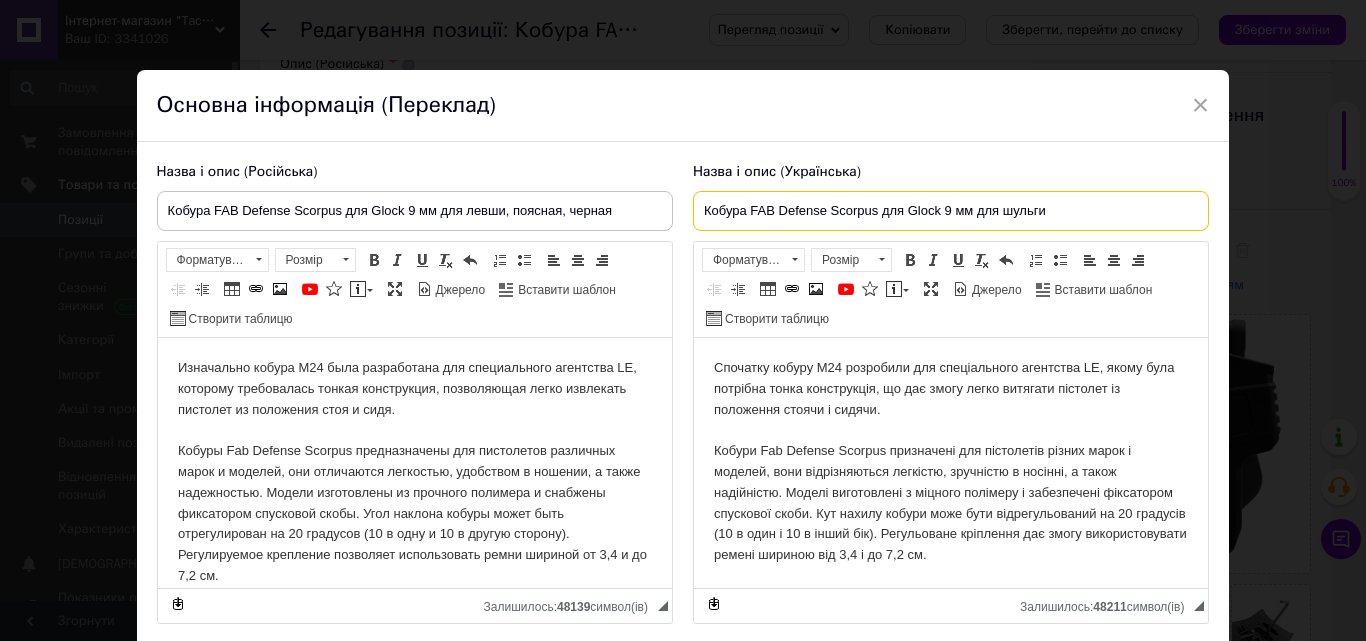 click on "Кобура FAB Defense Scorpus для Glock 9 мм для шульги" at bounding box center [951, 211] 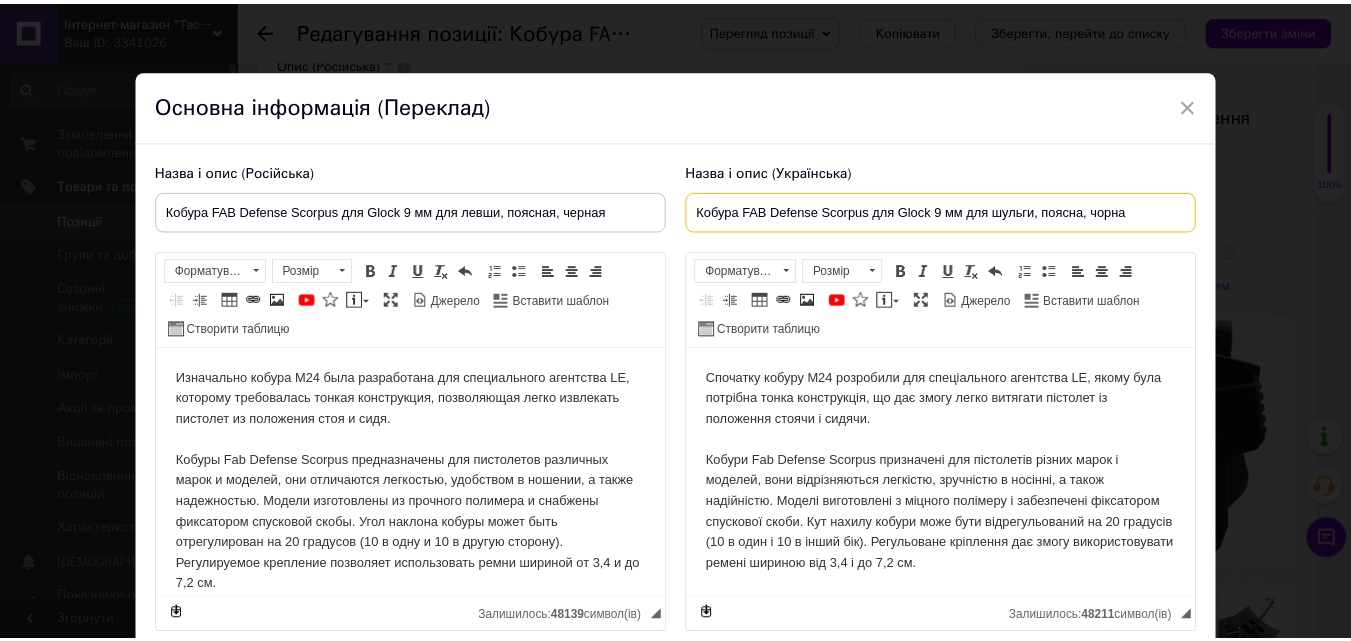 scroll, scrollTop: 158, scrollLeft: 0, axis: vertical 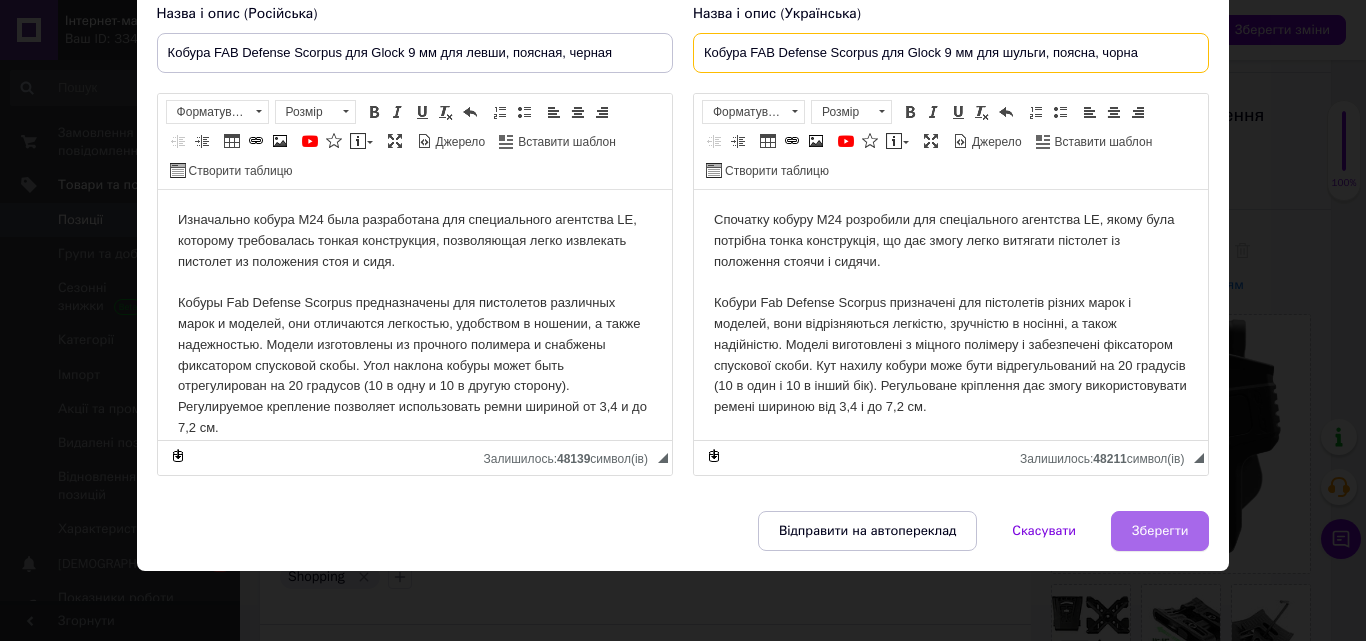 type on "Кобура FAB Defense Scorpus для Glock 9 мм для шульги, поясна, чорна" 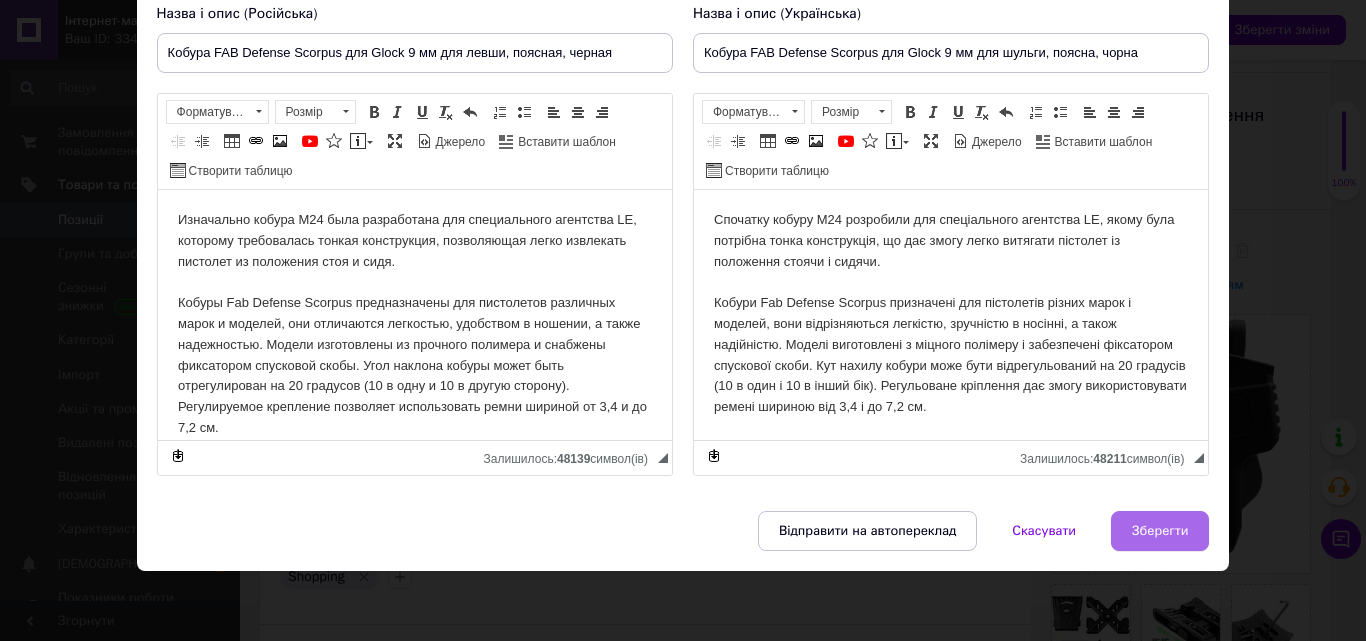click on "Зберегти" at bounding box center [1160, 531] 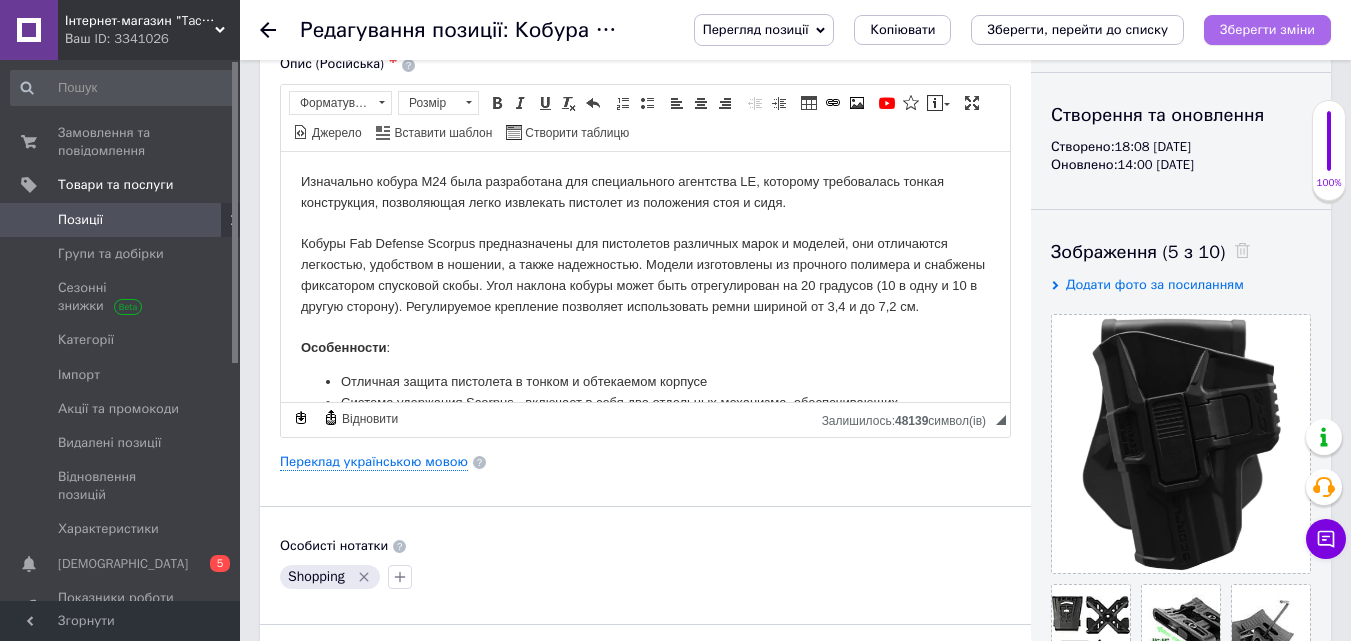 click on "Зберегти зміни" at bounding box center (1267, 29) 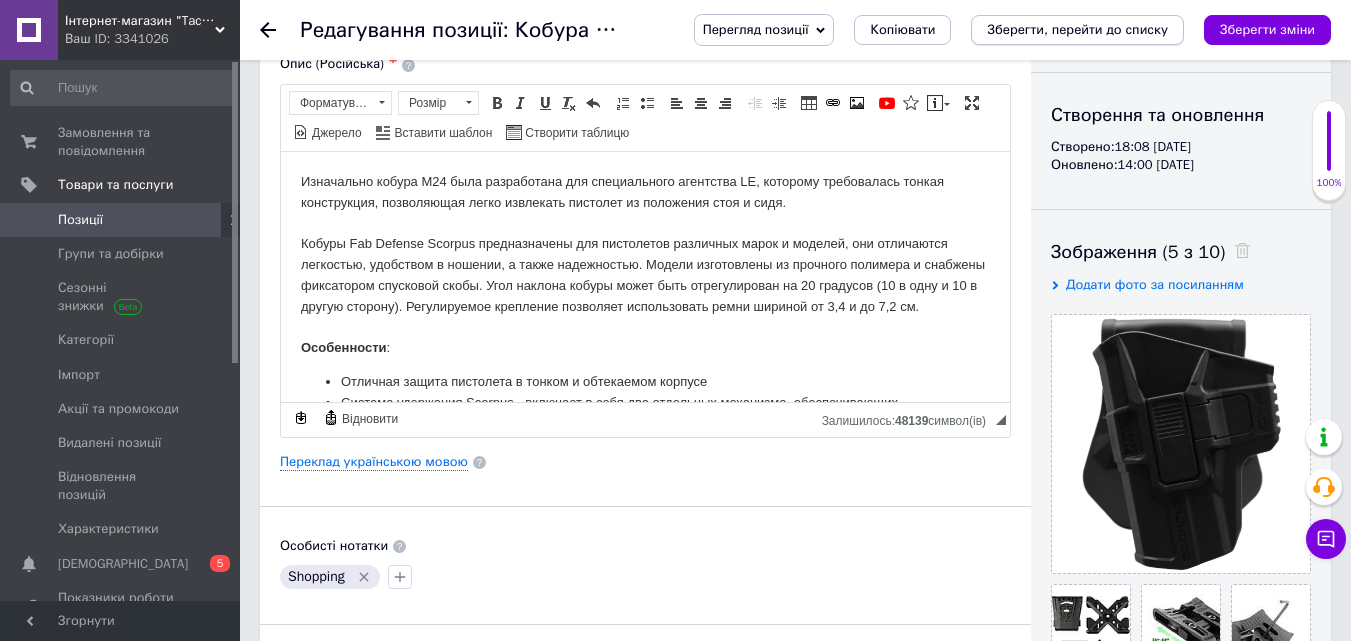 click on "Зберегти, перейти до списку" at bounding box center [1077, 29] 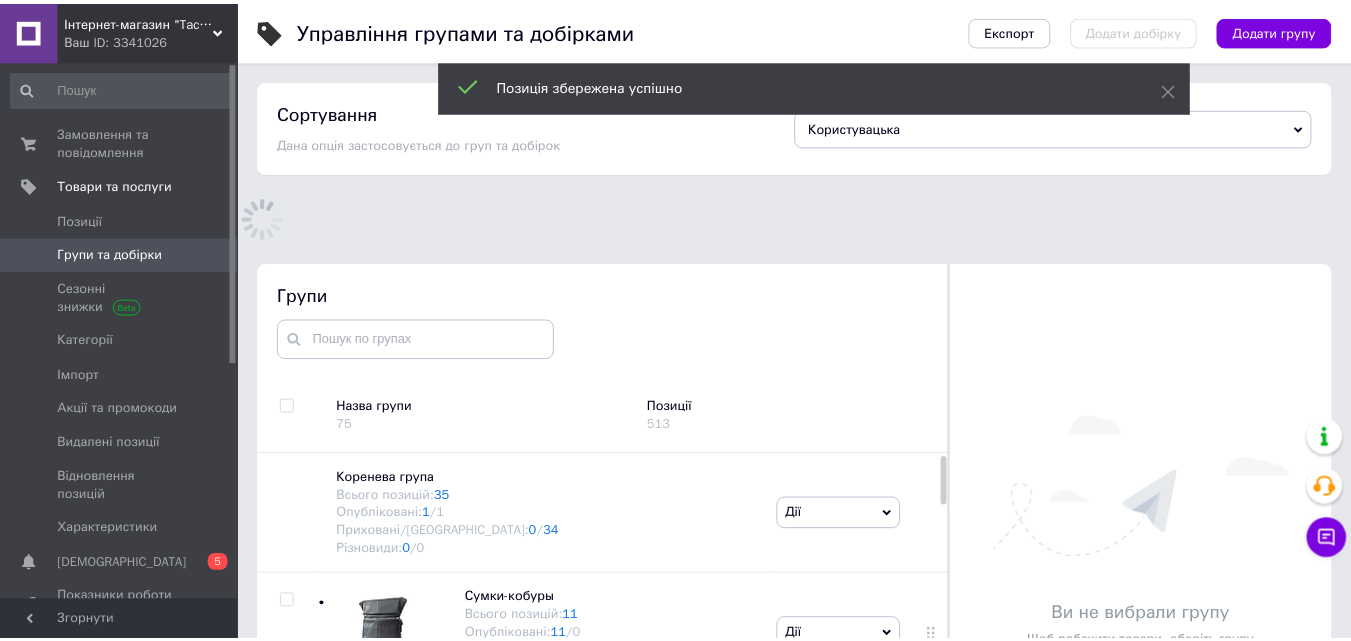 scroll, scrollTop: 157, scrollLeft: 0, axis: vertical 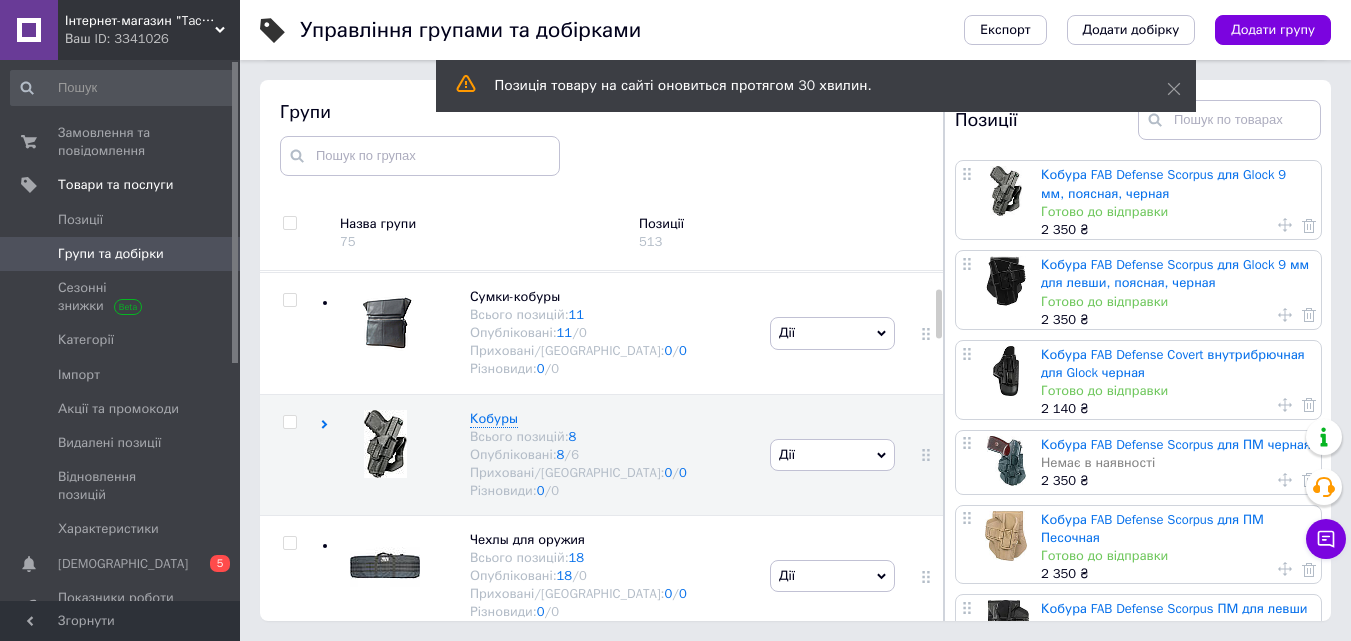 click on "Готово до відправки" at bounding box center [1176, 212] 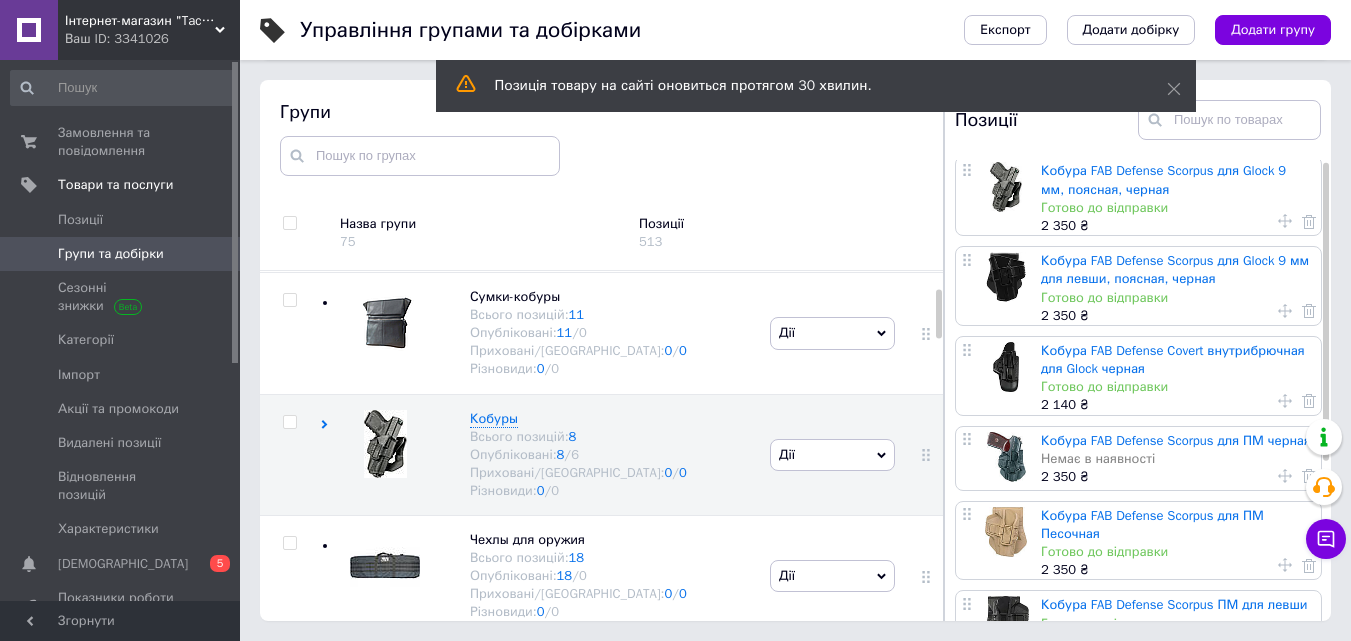 scroll, scrollTop: 0, scrollLeft: 0, axis: both 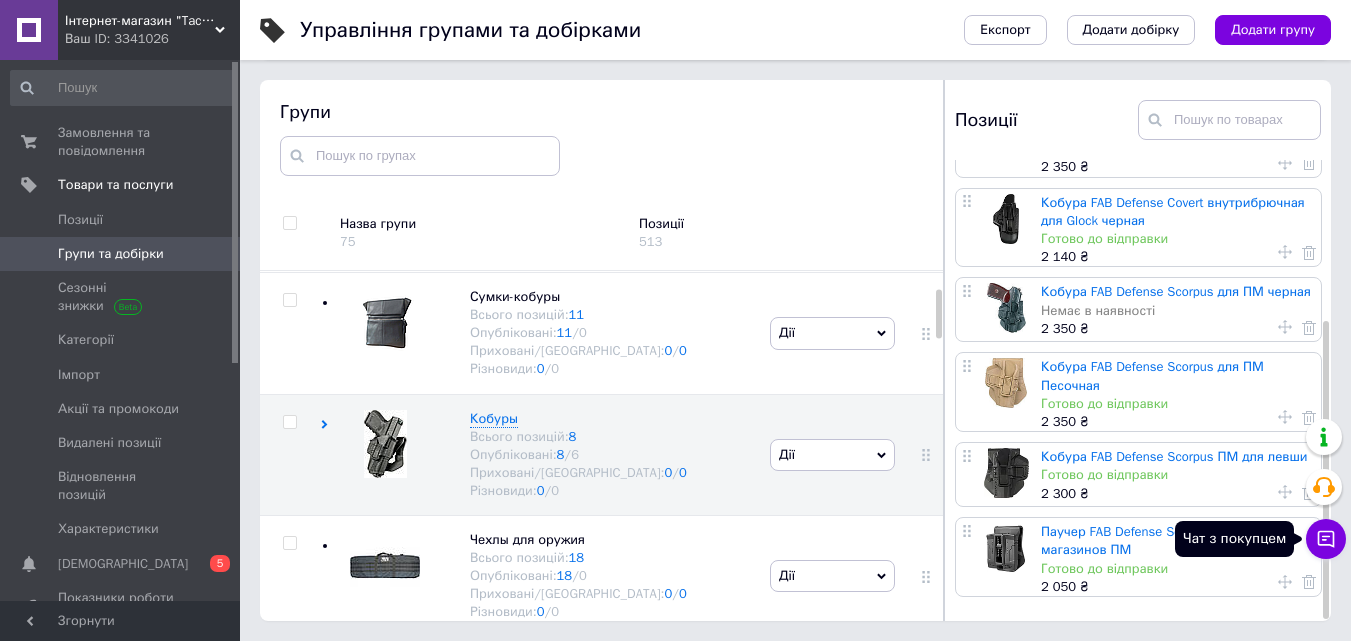 drag, startPoint x: 1327, startPoint y: 343, endPoint x: 1327, endPoint y: 523, distance: 180 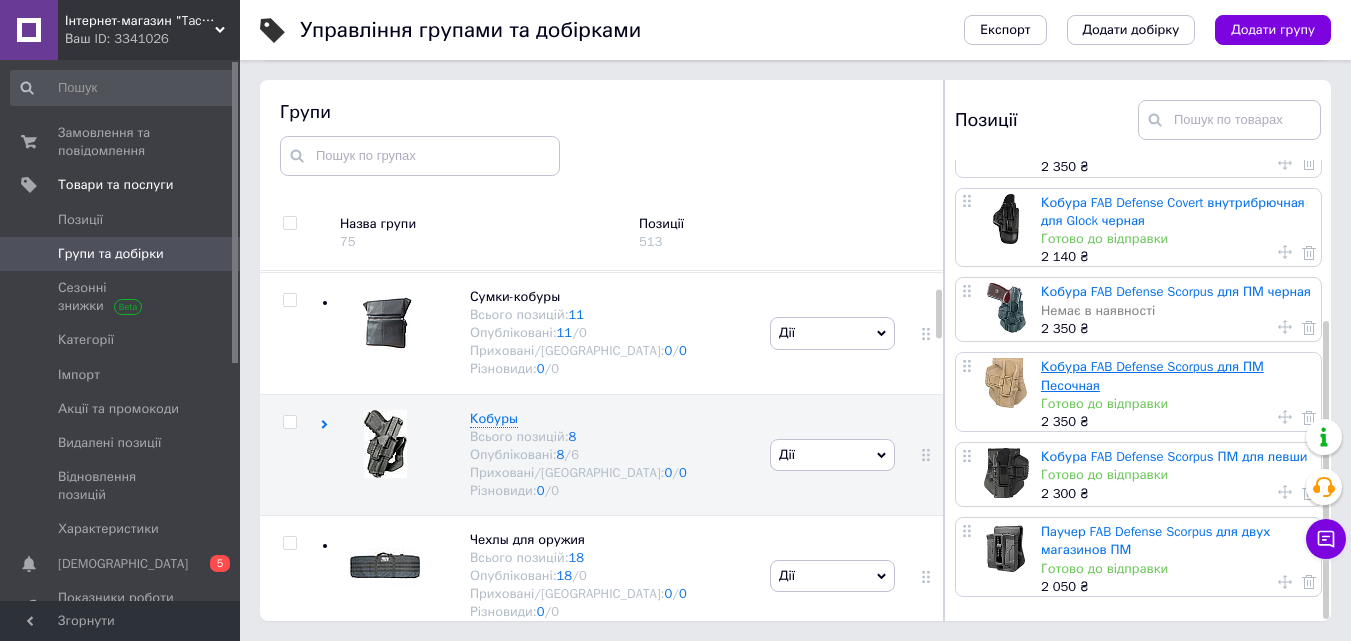click on "Кобура FAB Defense Scorpus для ПМ Песочная" at bounding box center [1152, 375] 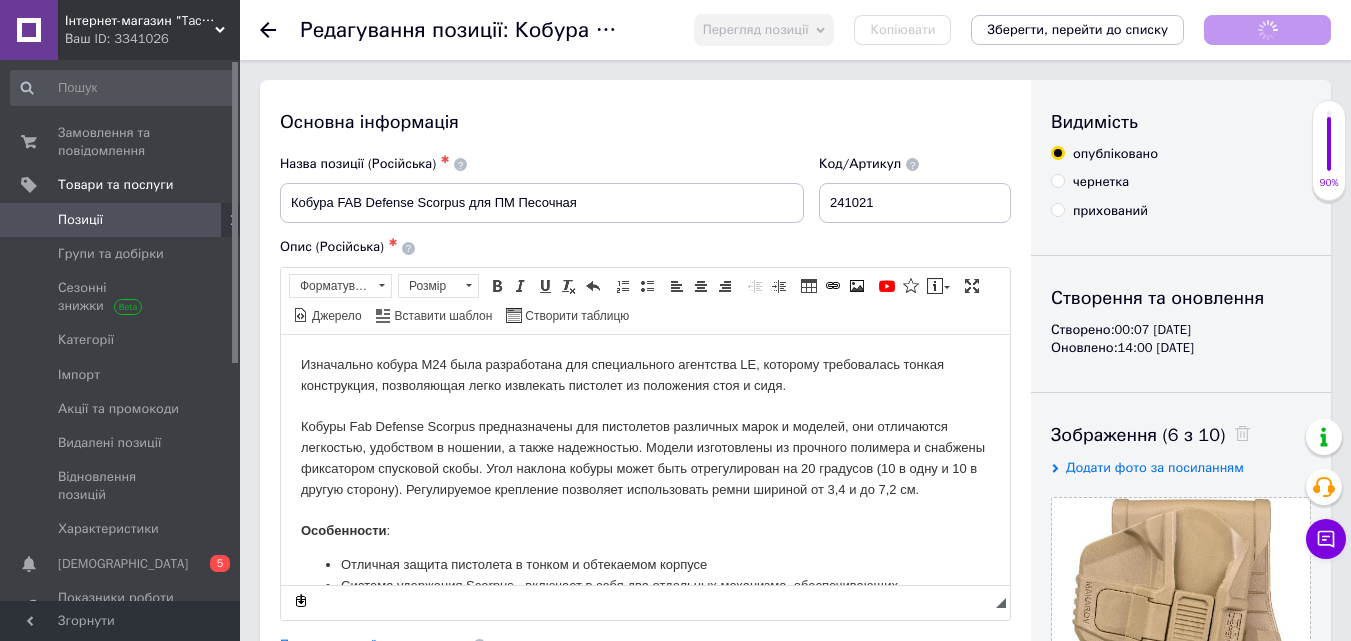 scroll, scrollTop: 0, scrollLeft: 0, axis: both 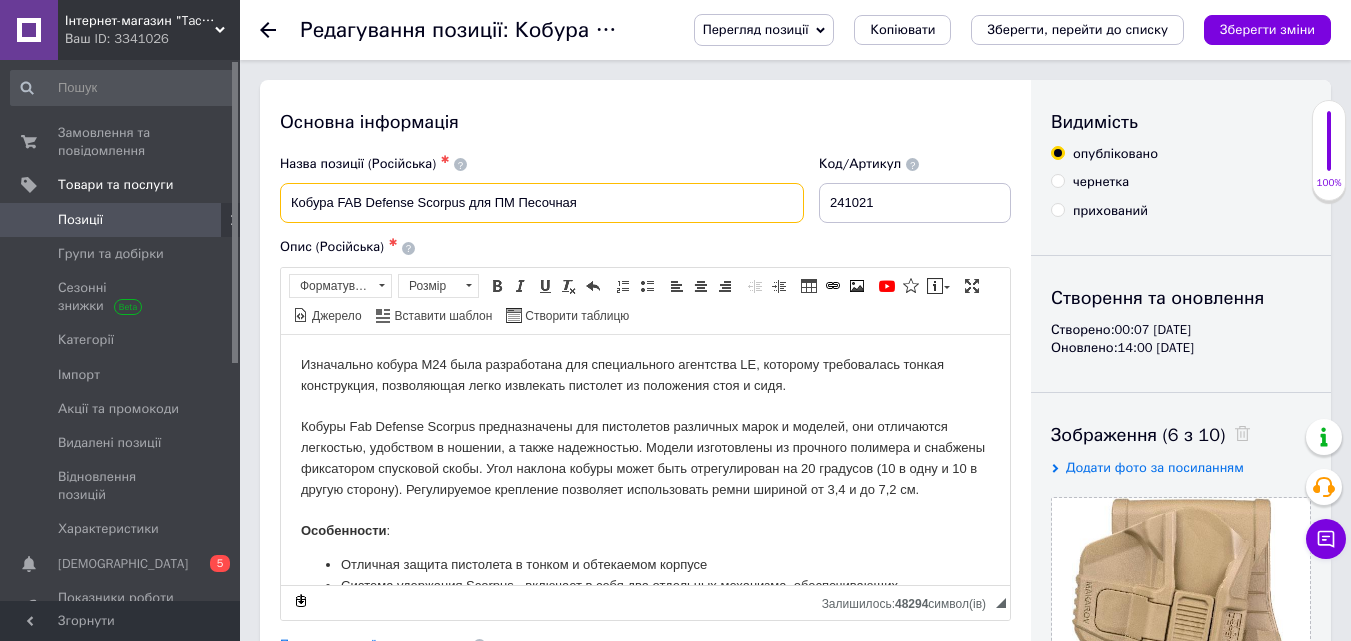 click on "Кобура FAB Defense Scorpus для ПМ Песочная" at bounding box center [542, 203] 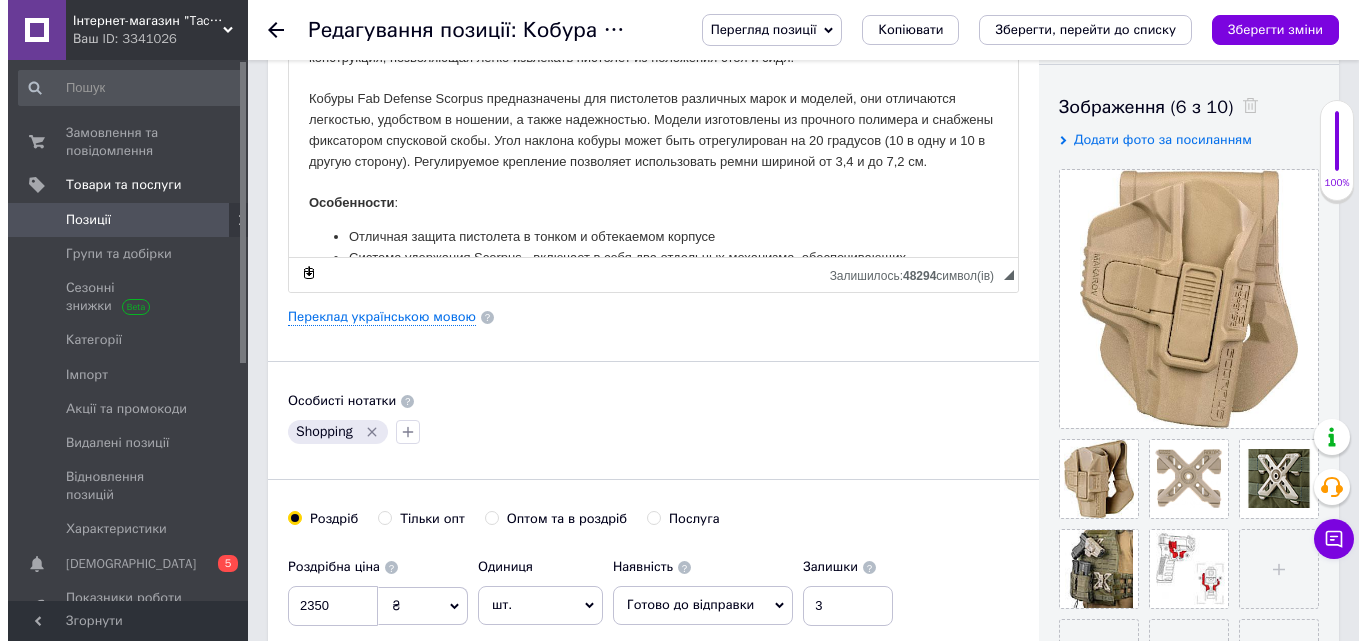 scroll, scrollTop: 338, scrollLeft: 0, axis: vertical 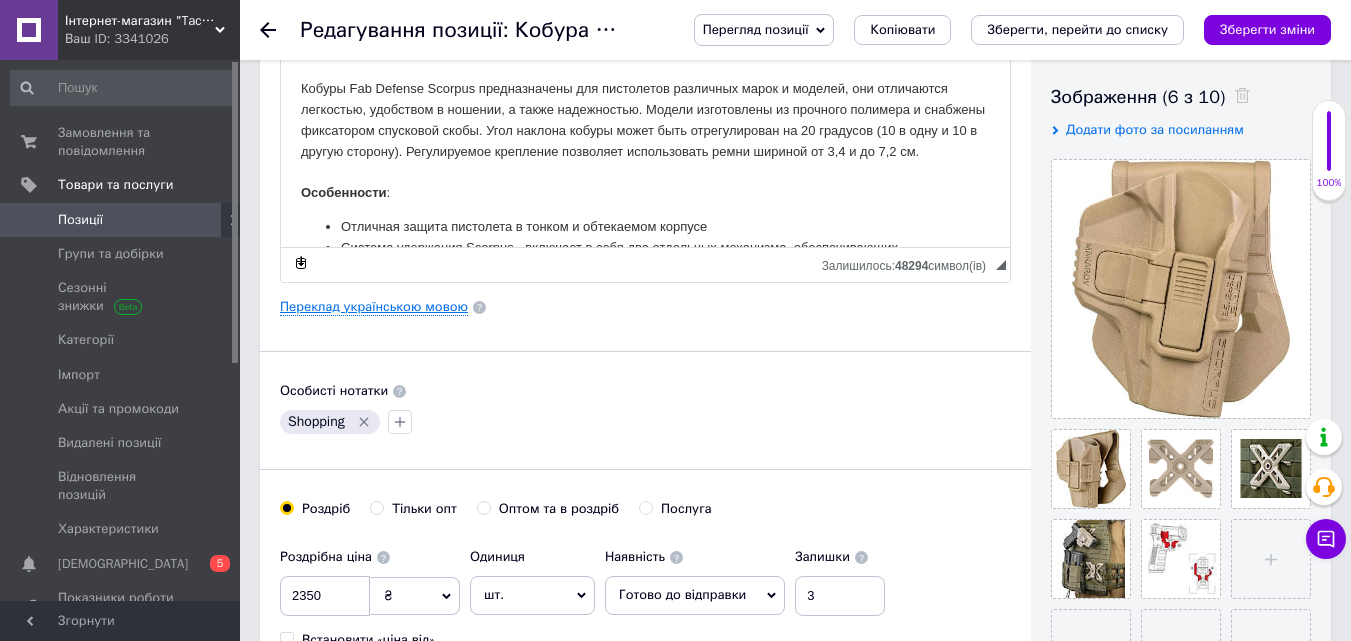 type on "Кобура FAB Defense Scorpus для ПМ, поясная, песочная" 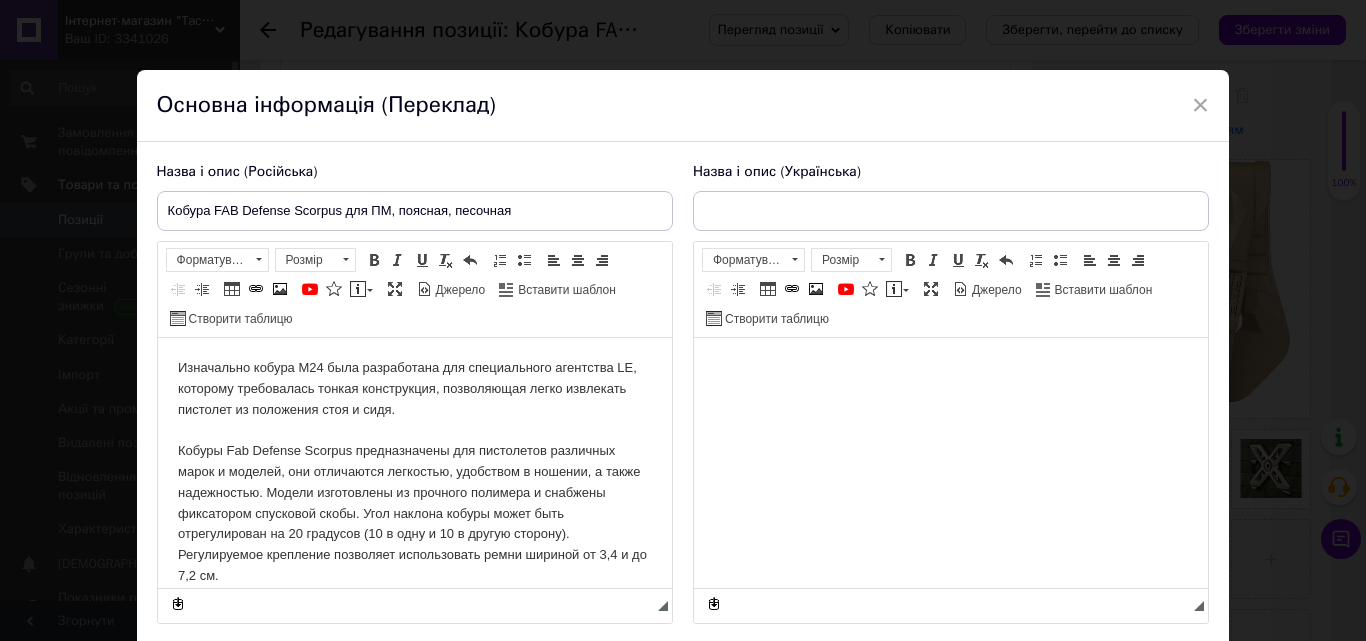 scroll, scrollTop: 0, scrollLeft: 0, axis: both 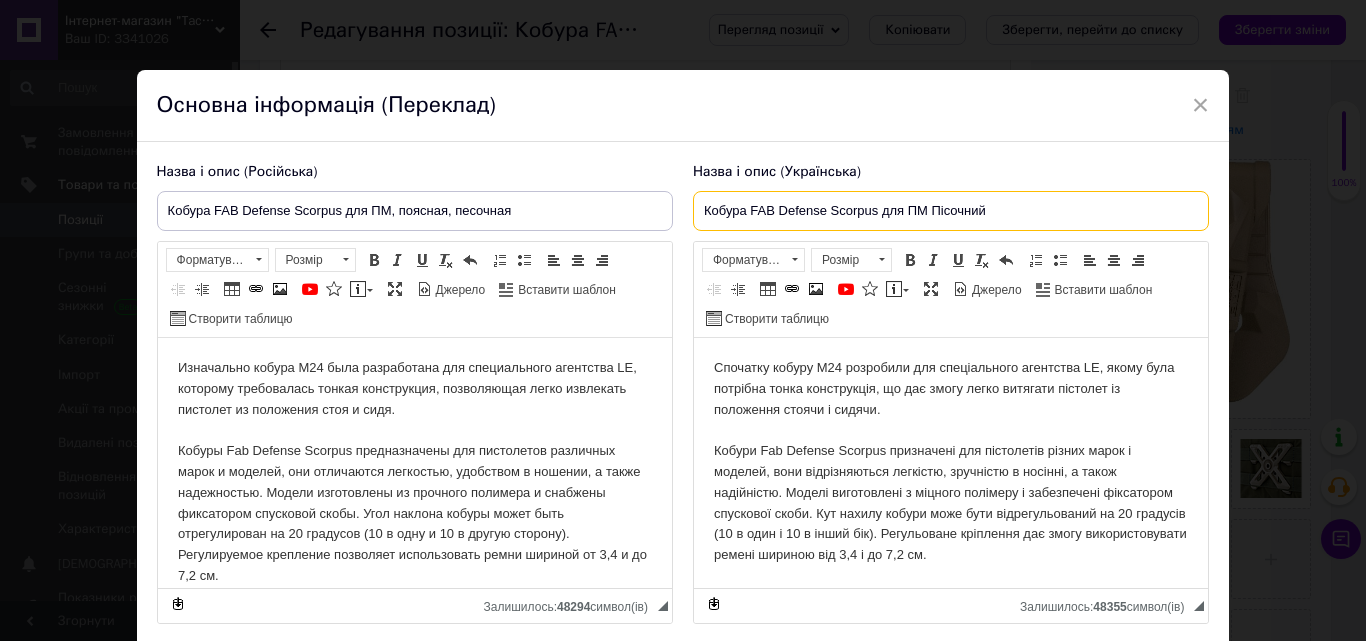 click on "Кобура FAB Defense Scorpus для ПМ Пісочний" at bounding box center [951, 211] 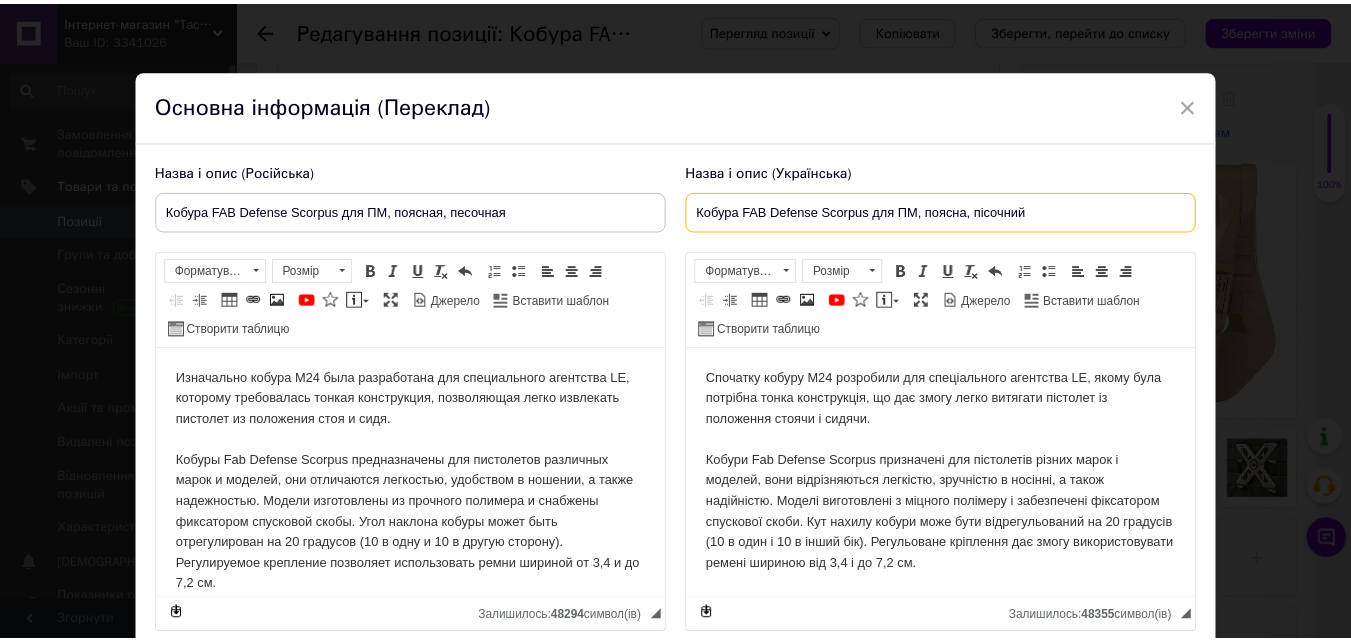 scroll, scrollTop: 158, scrollLeft: 0, axis: vertical 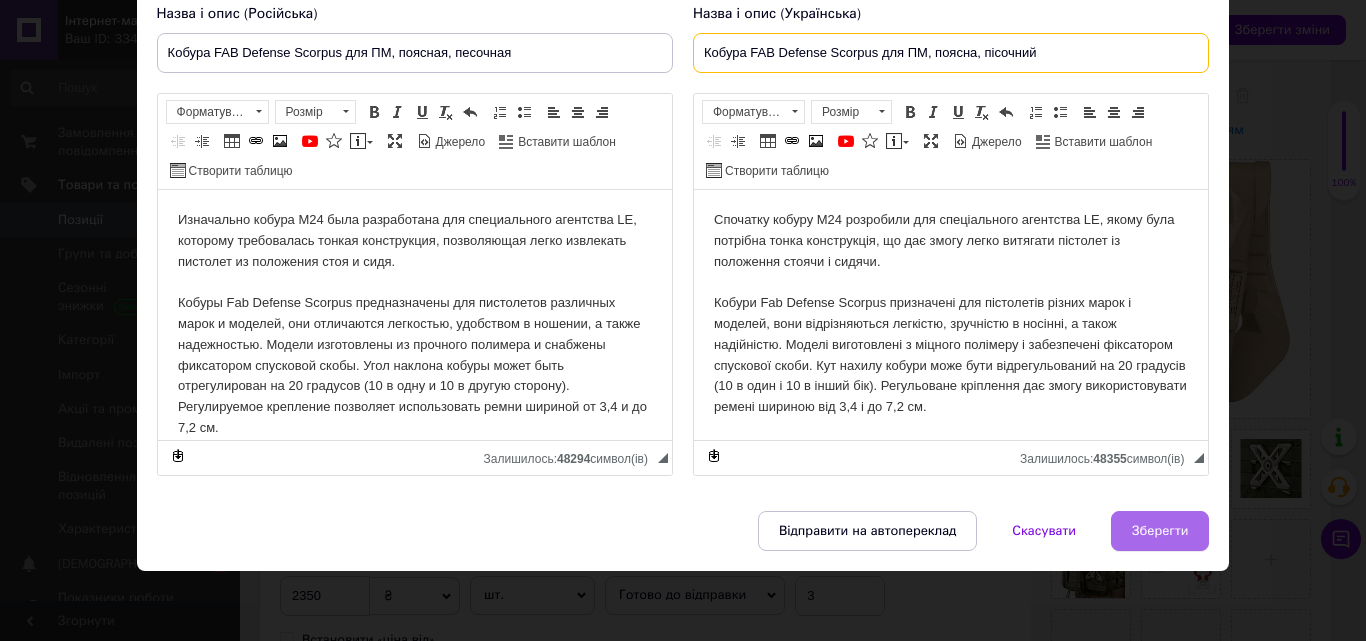 type on "Кобура FAB Defense Scorpus для ПМ, поясна, пісочний" 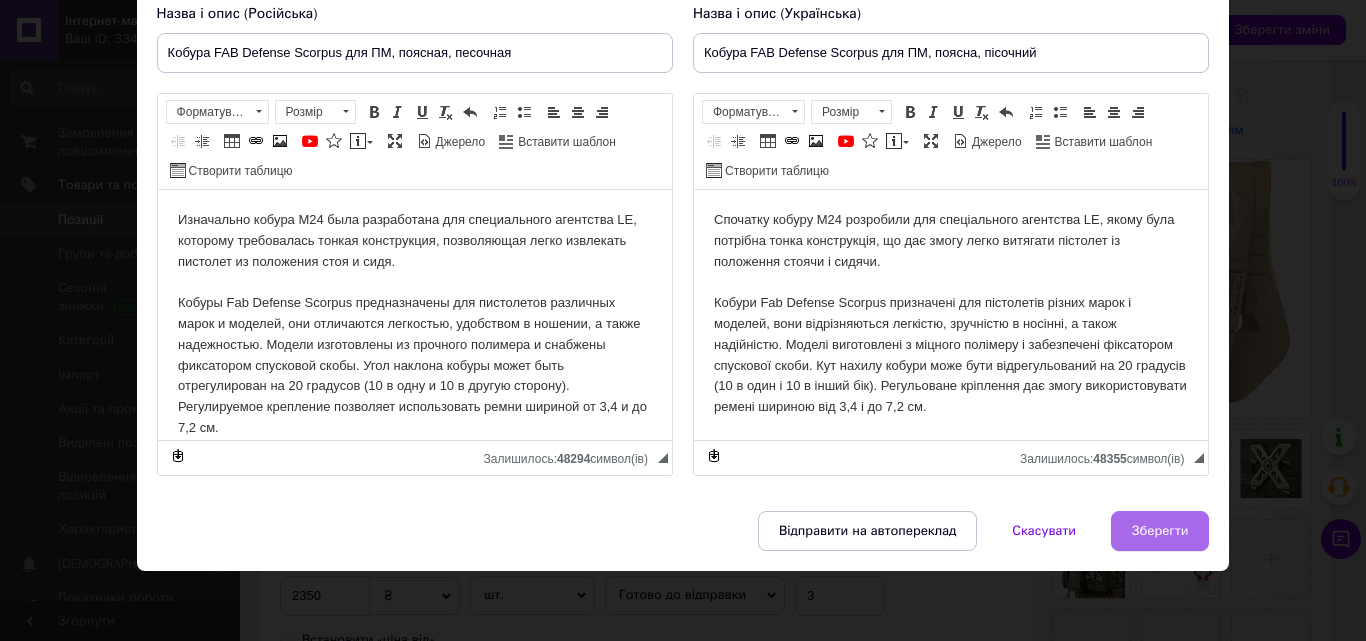 click on "Зберегти" at bounding box center [1160, 531] 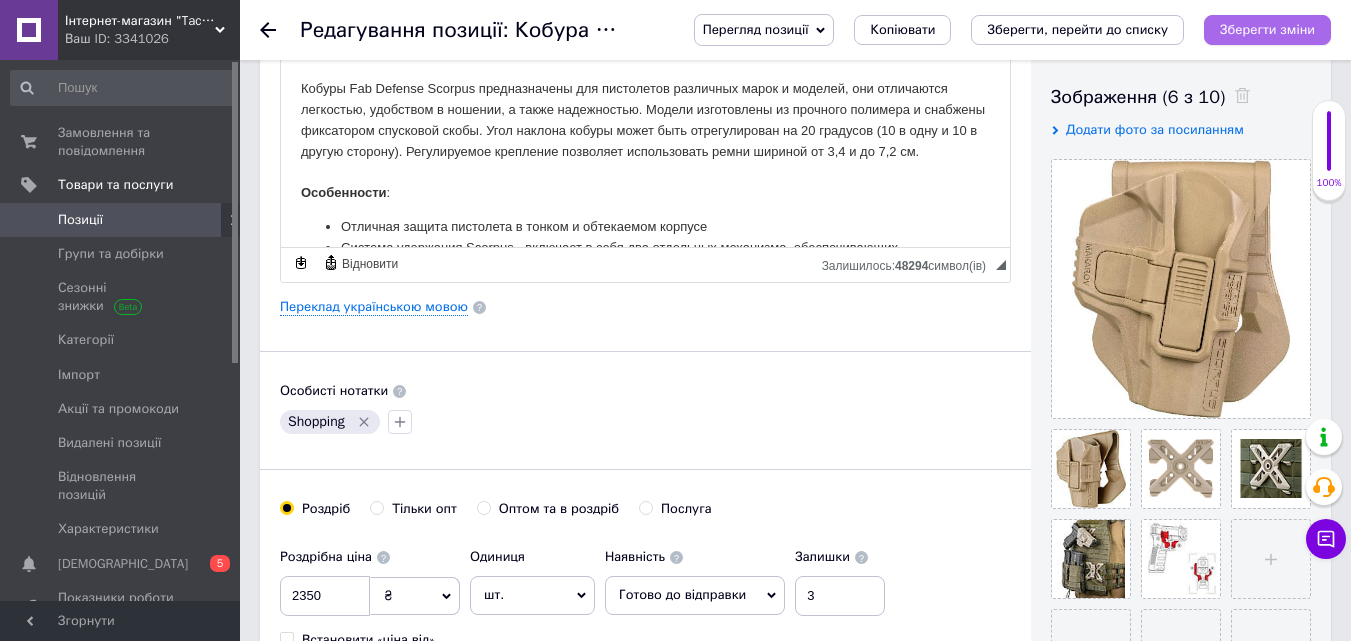click on "Зберегти зміни" at bounding box center (1267, 29) 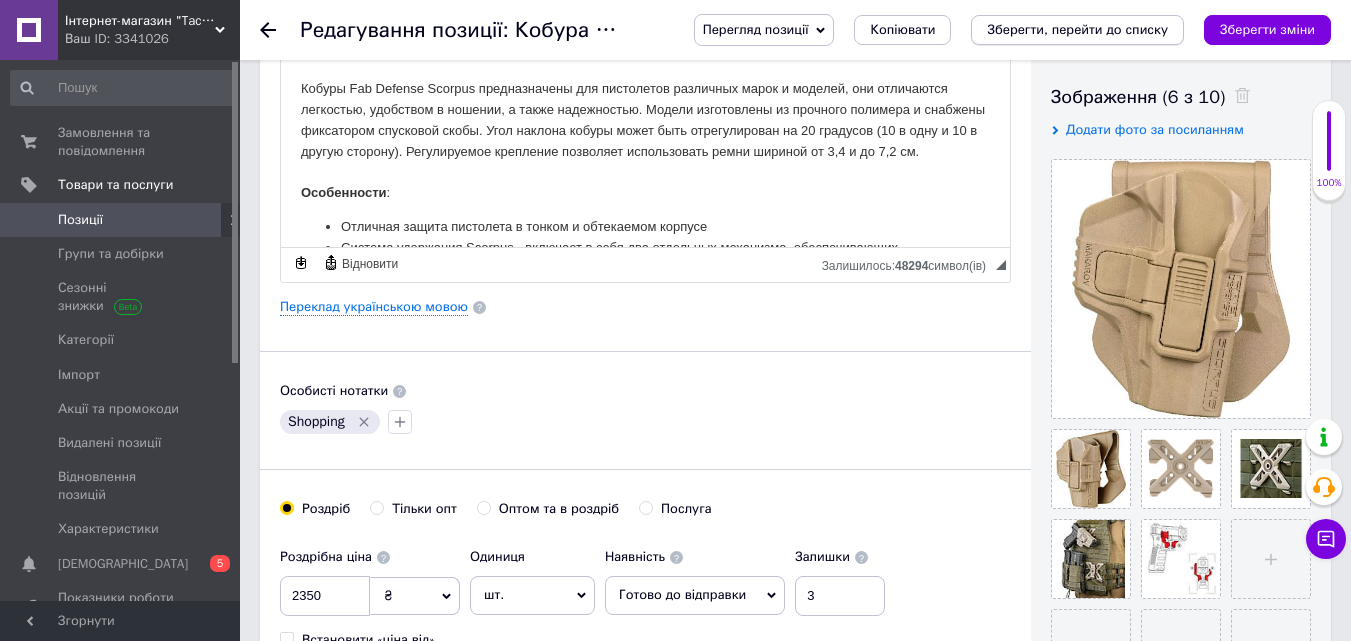 click on "Зберегти, перейти до списку" at bounding box center (1077, 29) 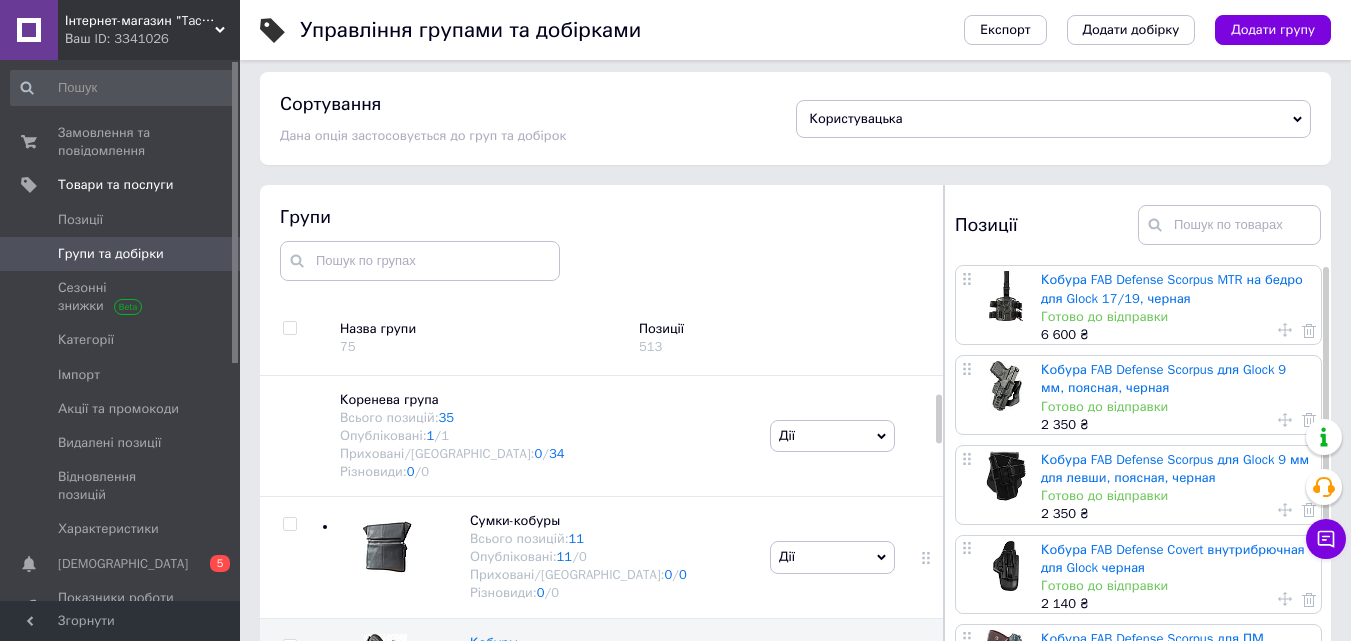 scroll, scrollTop: 113, scrollLeft: 0, axis: vertical 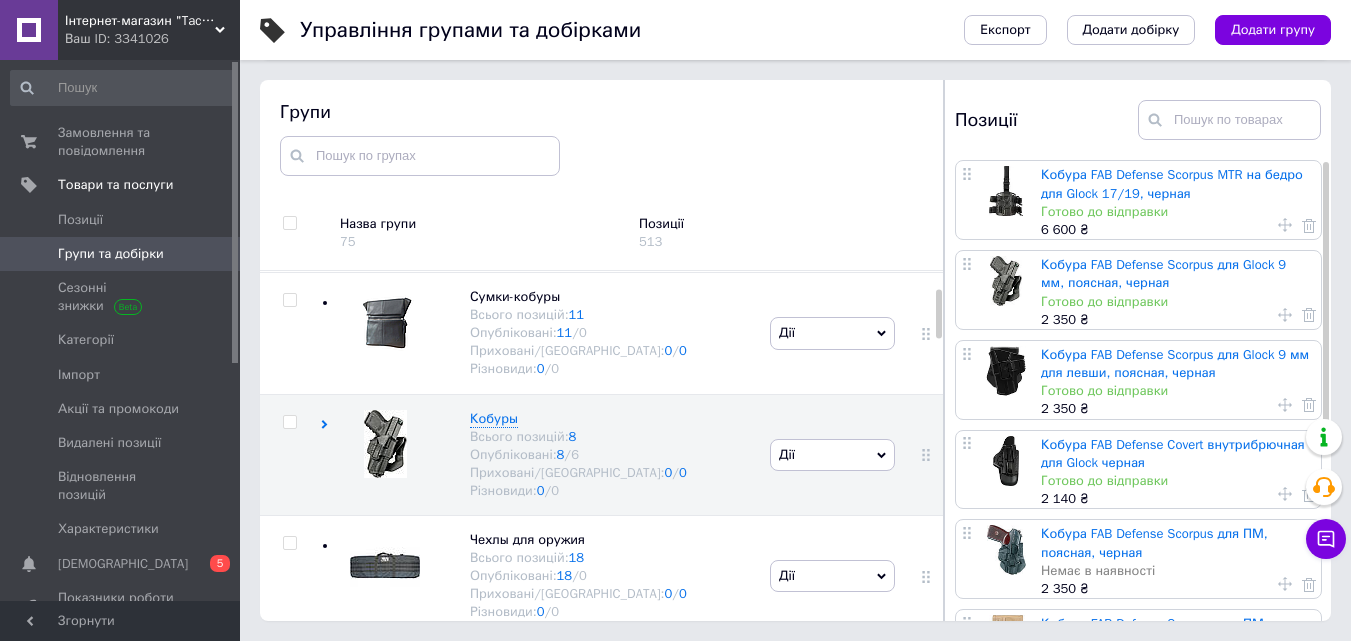 click on "Інтернет-магазин "Tactical Time™"" at bounding box center (140, 21) 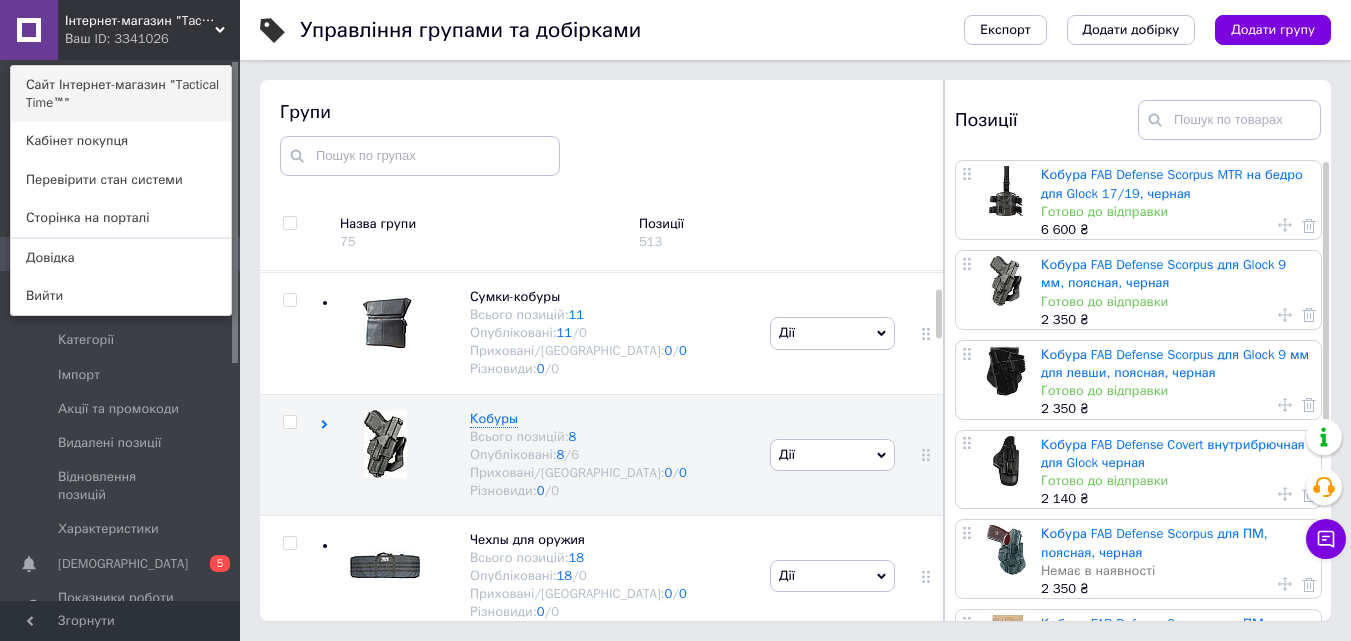 click on "Сайт Інтернет-магазин "Tactical Time™"" at bounding box center (121, 94) 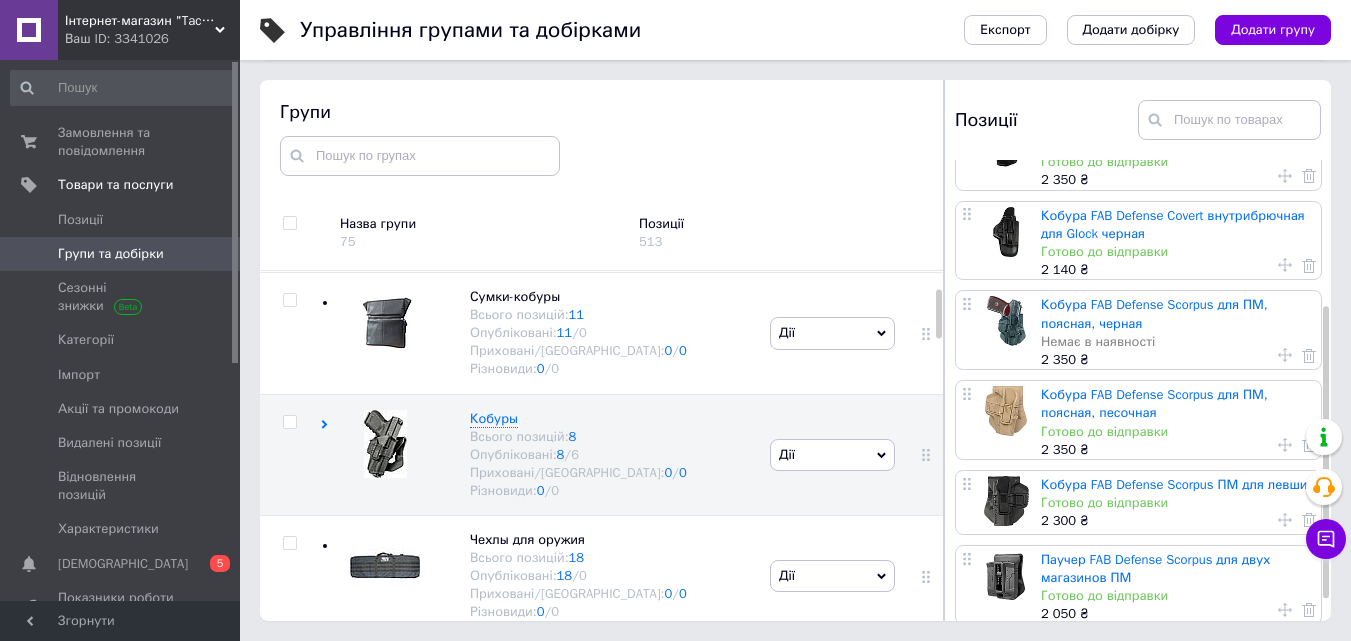 scroll, scrollTop: 262, scrollLeft: 0, axis: vertical 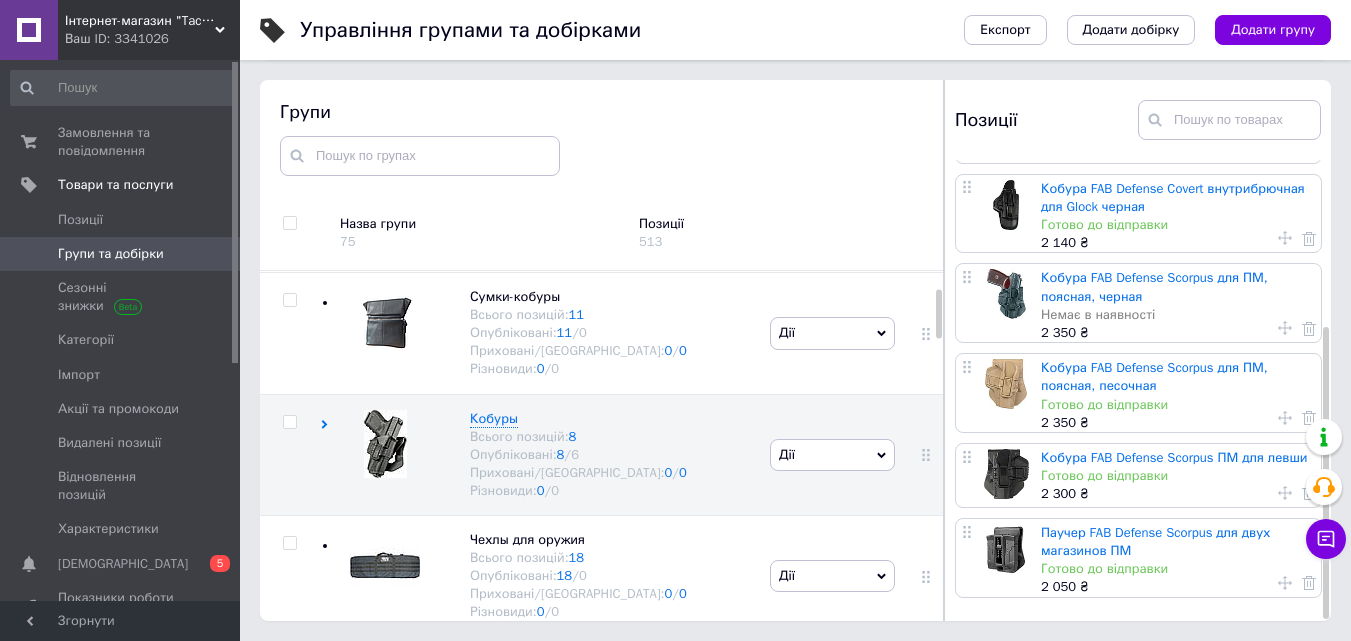 drag, startPoint x: 1325, startPoint y: 272, endPoint x: 1346, endPoint y: 495, distance: 223.9866 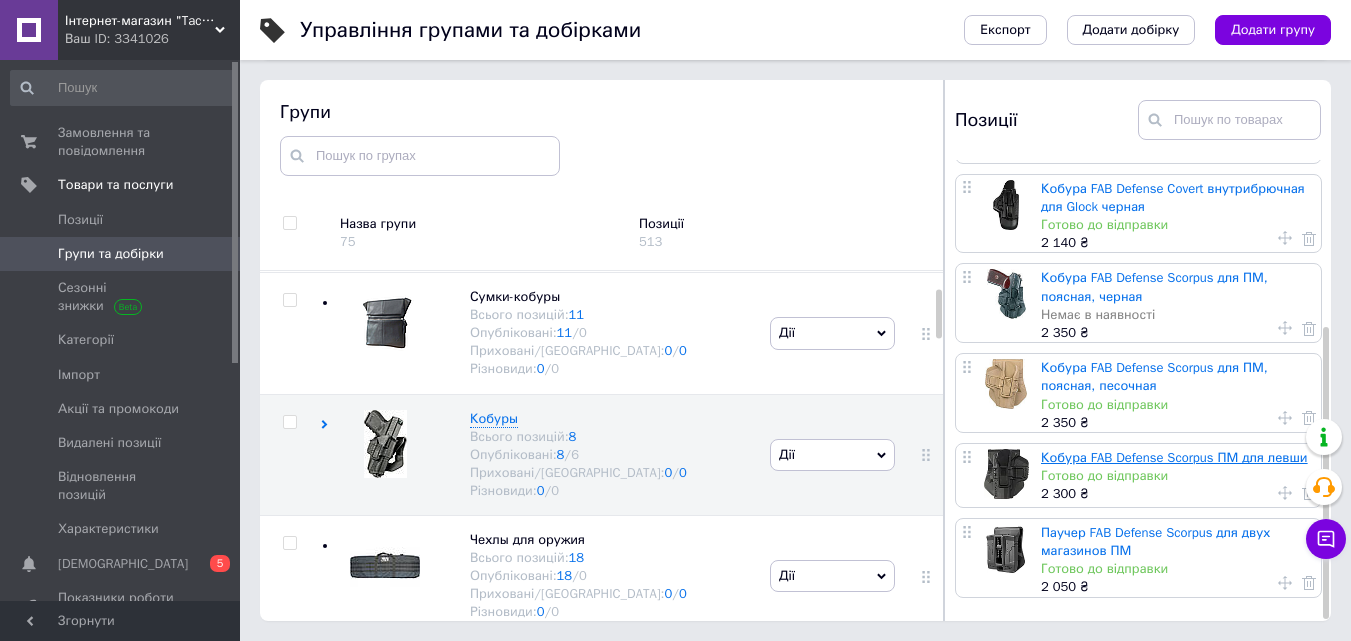 click on "Кобура FAB Defense Scorpus ПМ для левши" at bounding box center (1174, 457) 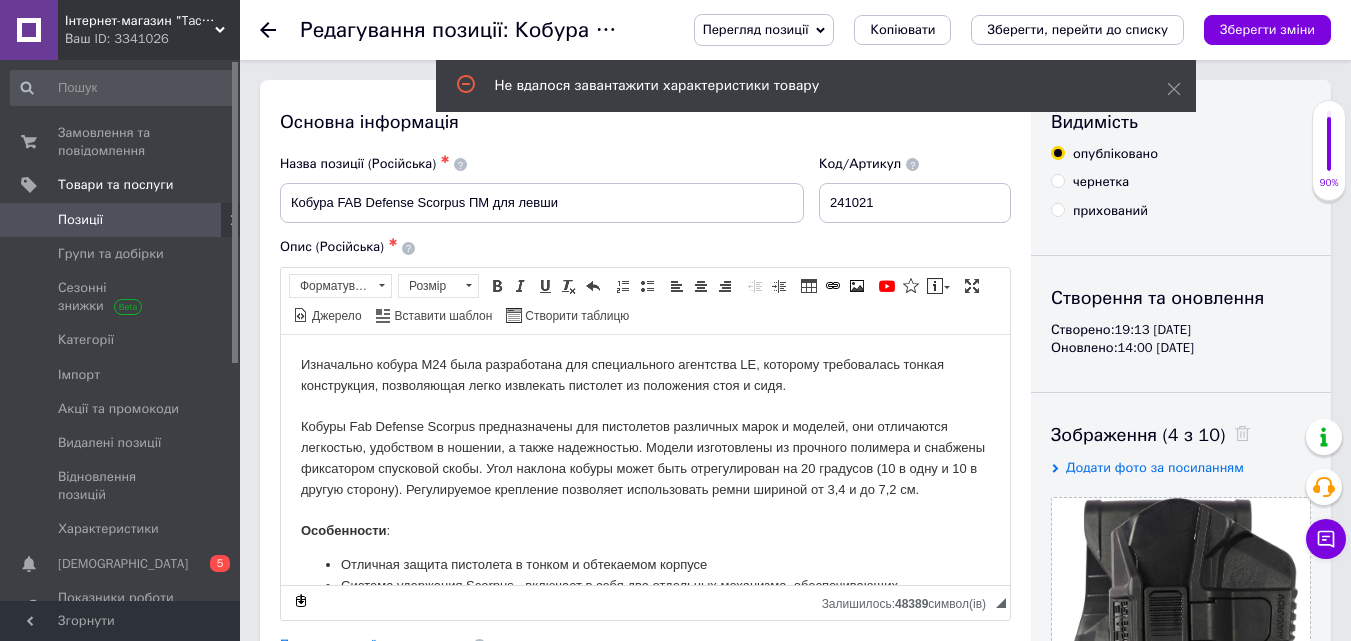 scroll, scrollTop: 0, scrollLeft: 0, axis: both 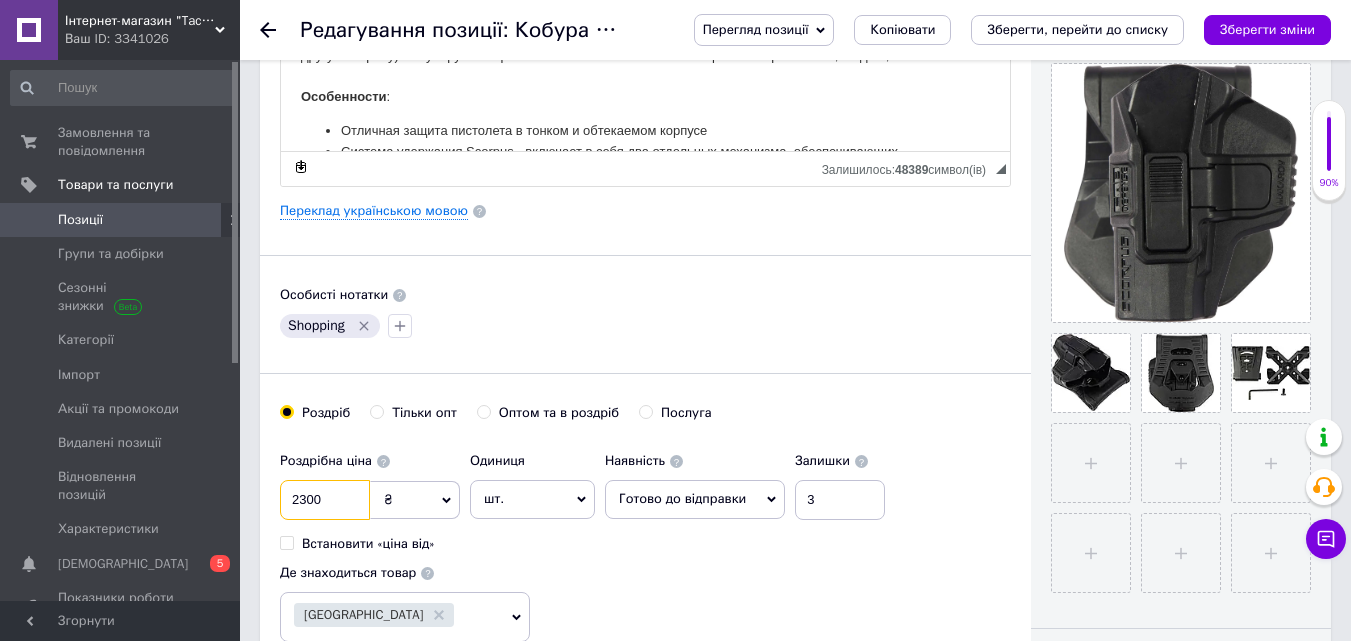 click on "2300" at bounding box center [325, 500] 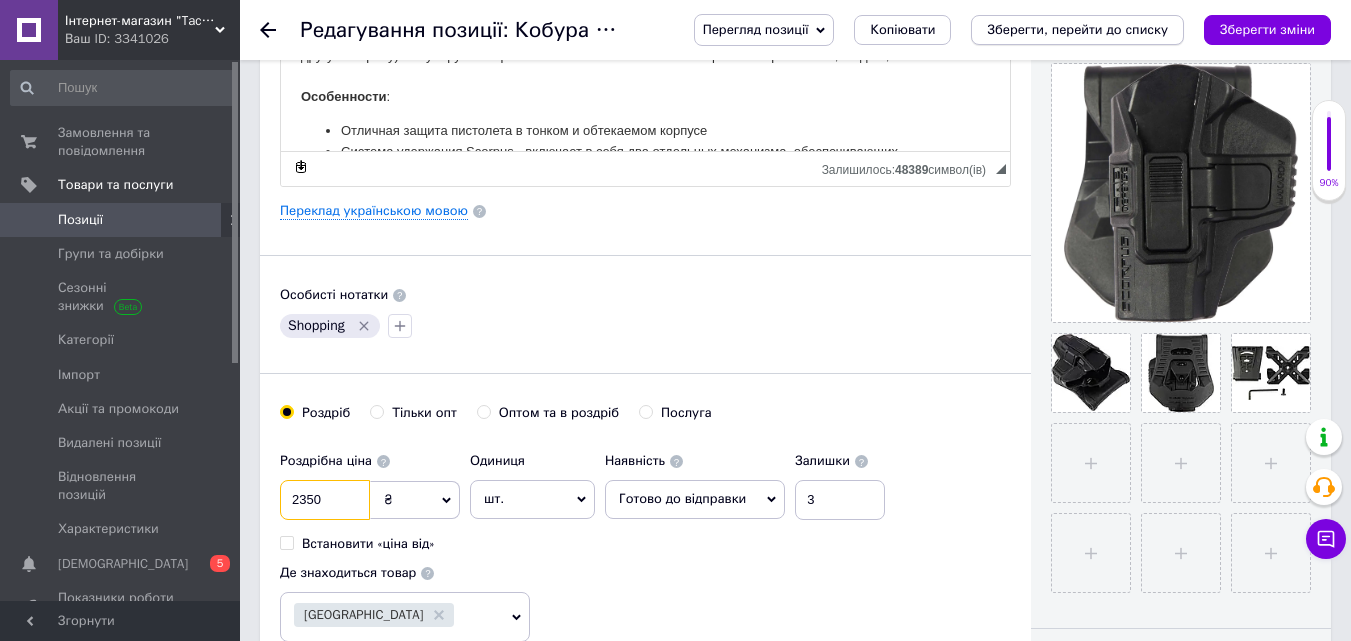 type on "2350" 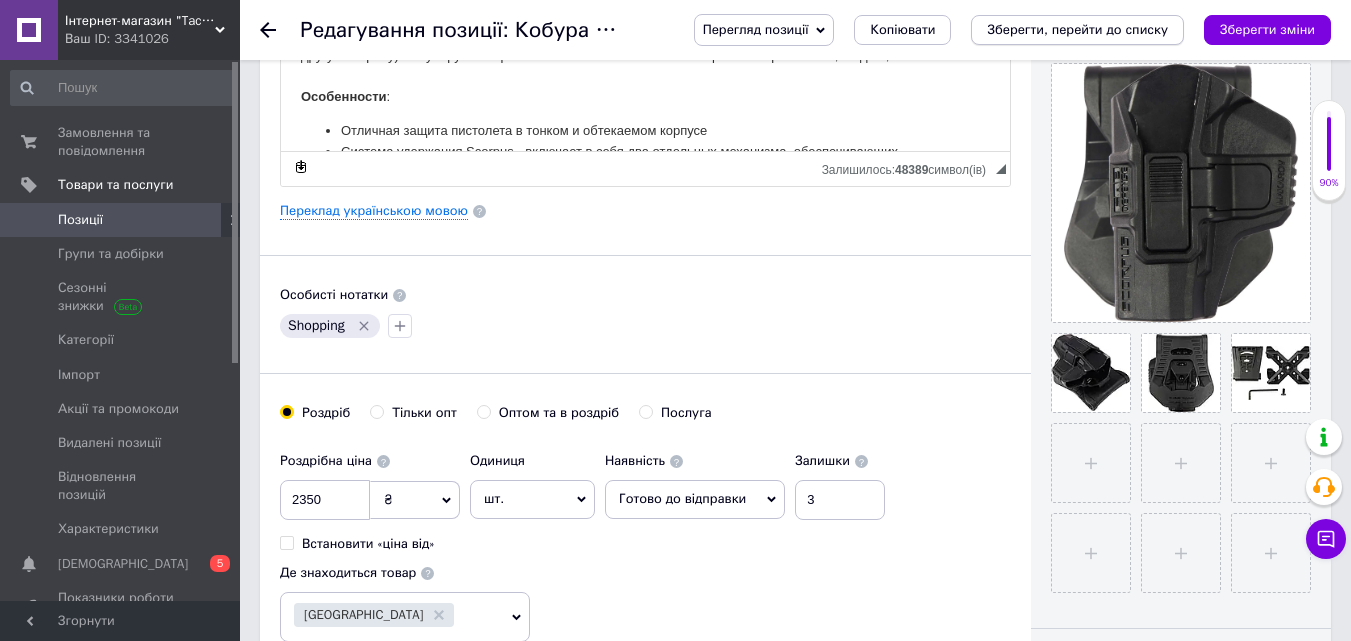 click on "Зберегти, перейти до списку" at bounding box center (1077, 29) 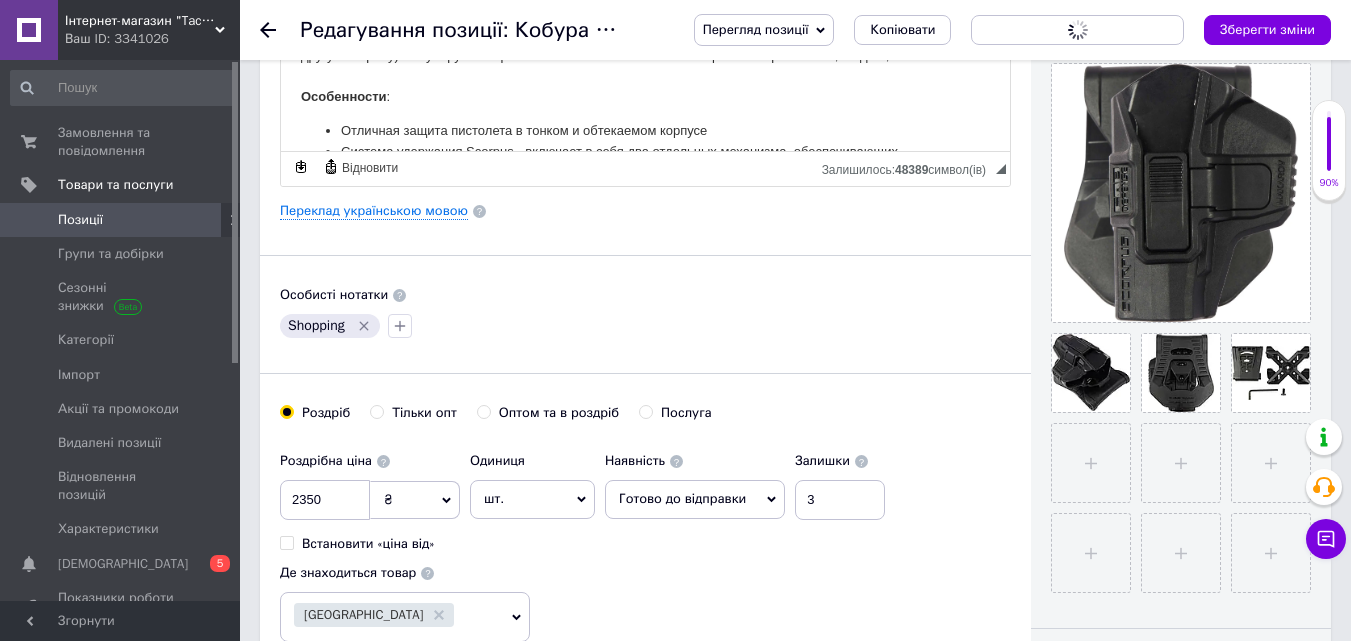 scroll, scrollTop: 0, scrollLeft: 0, axis: both 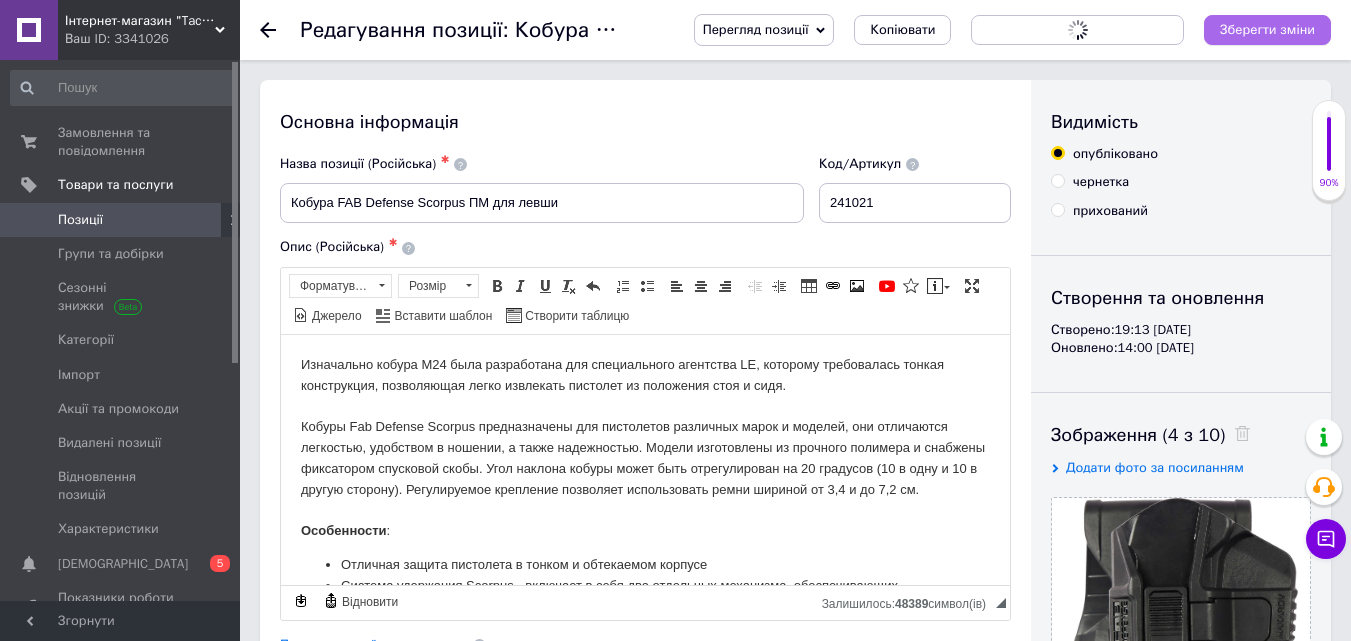 click on "Зберегти зміни" at bounding box center (1267, 29) 